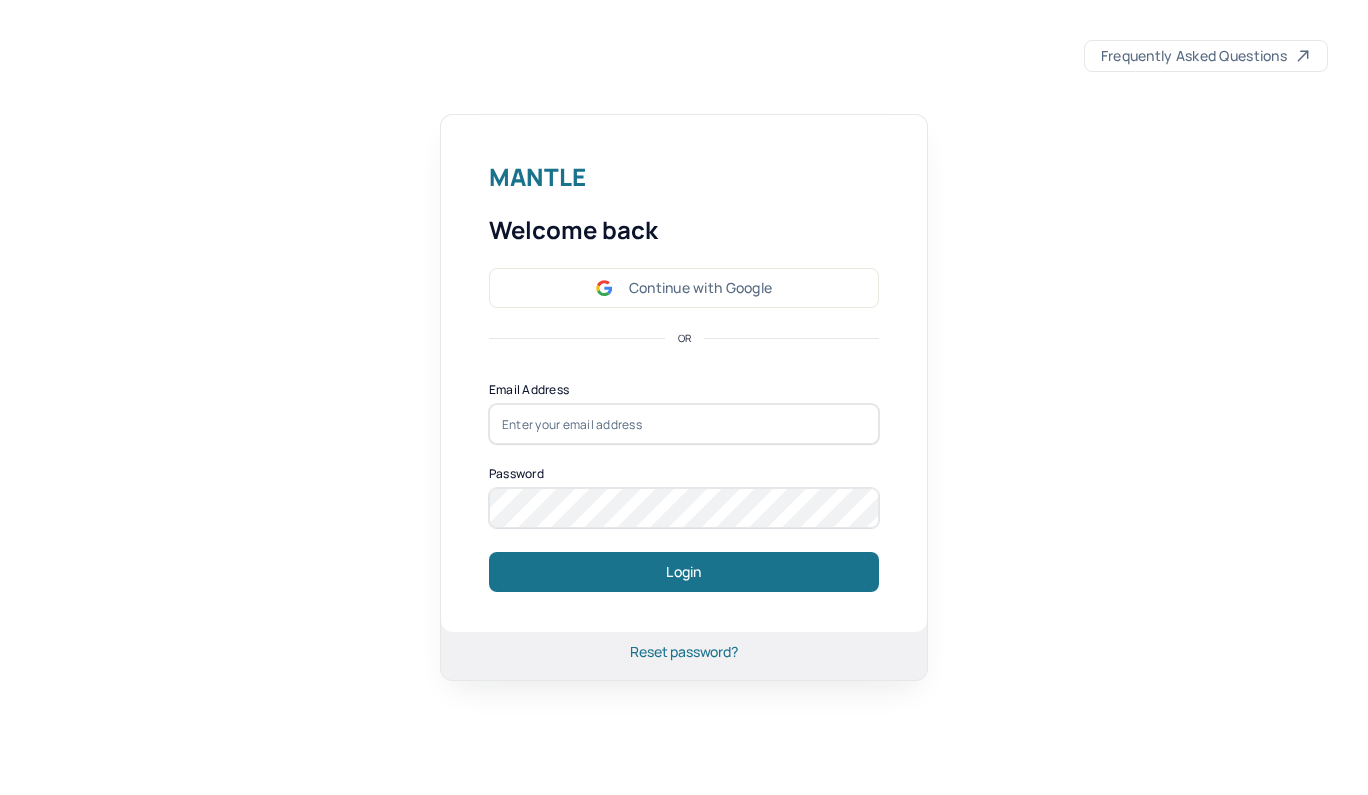 scroll, scrollTop: 0, scrollLeft: 0, axis: both 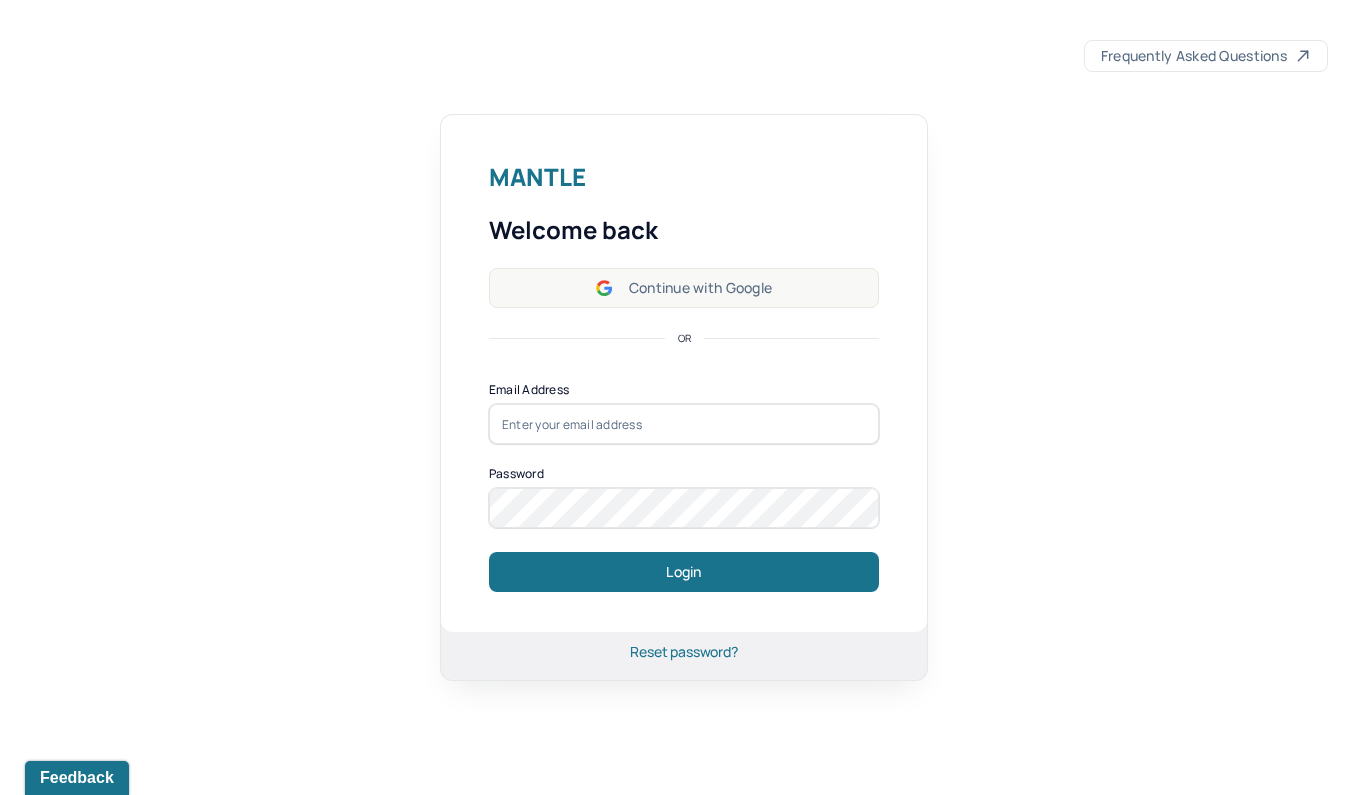 click 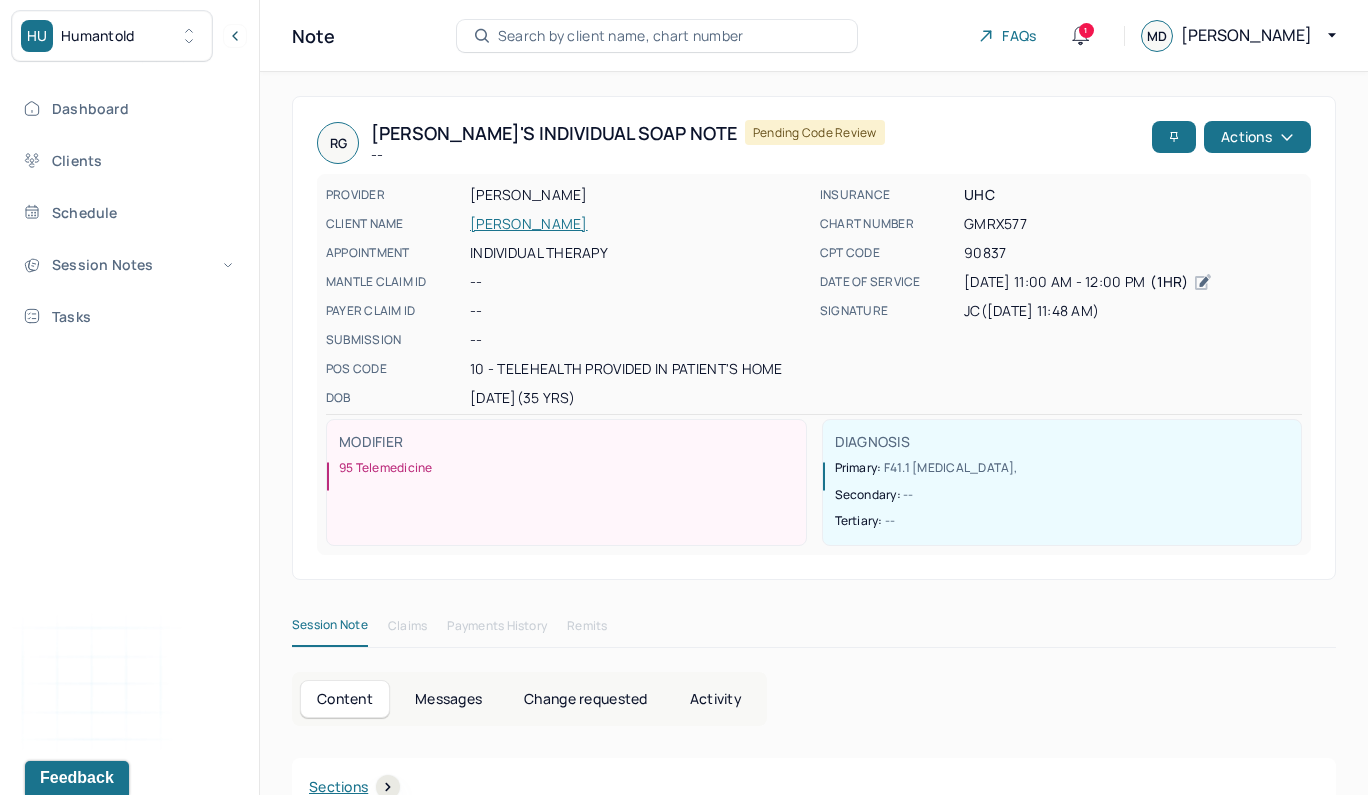 click on "Search by client name, chart number" at bounding box center (621, 36) 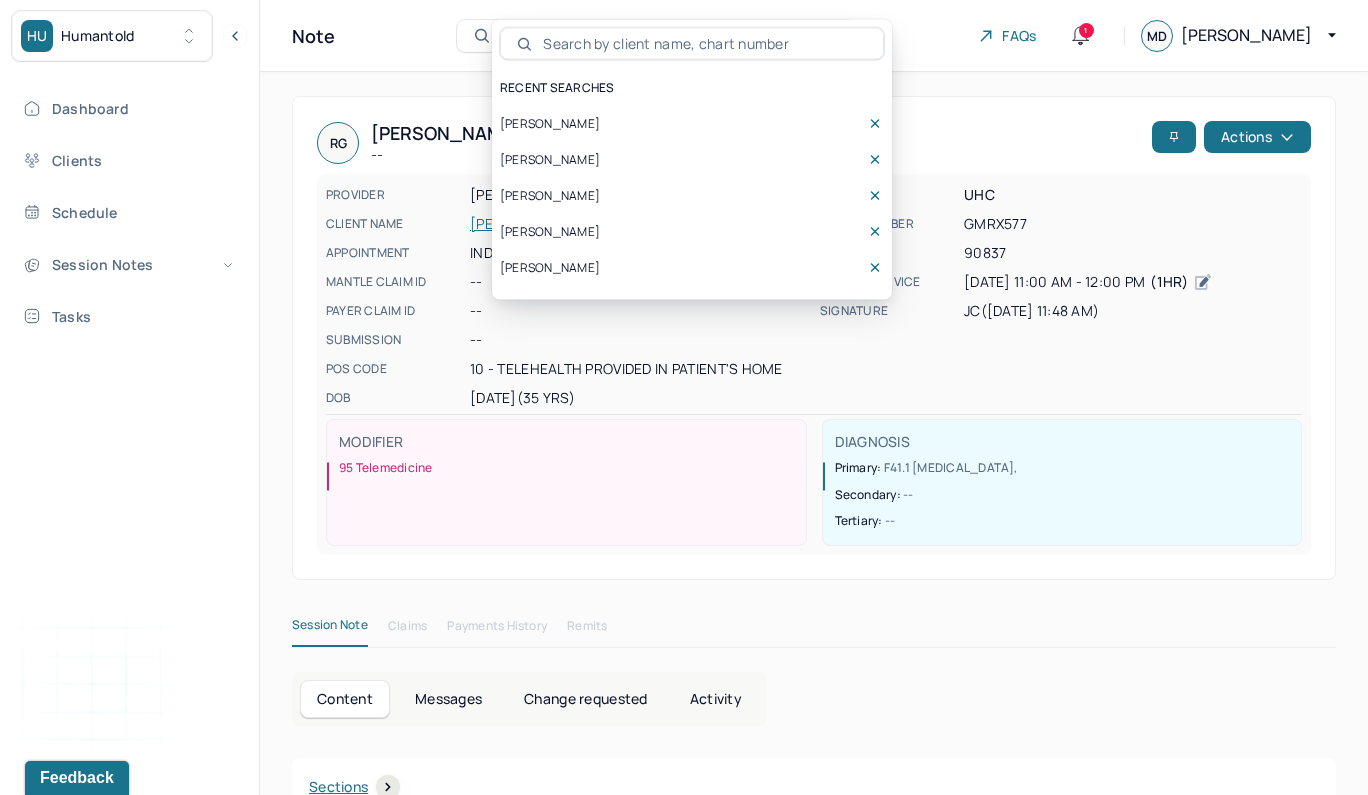scroll, scrollTop: 0, scrollLeft: 0, axis: both 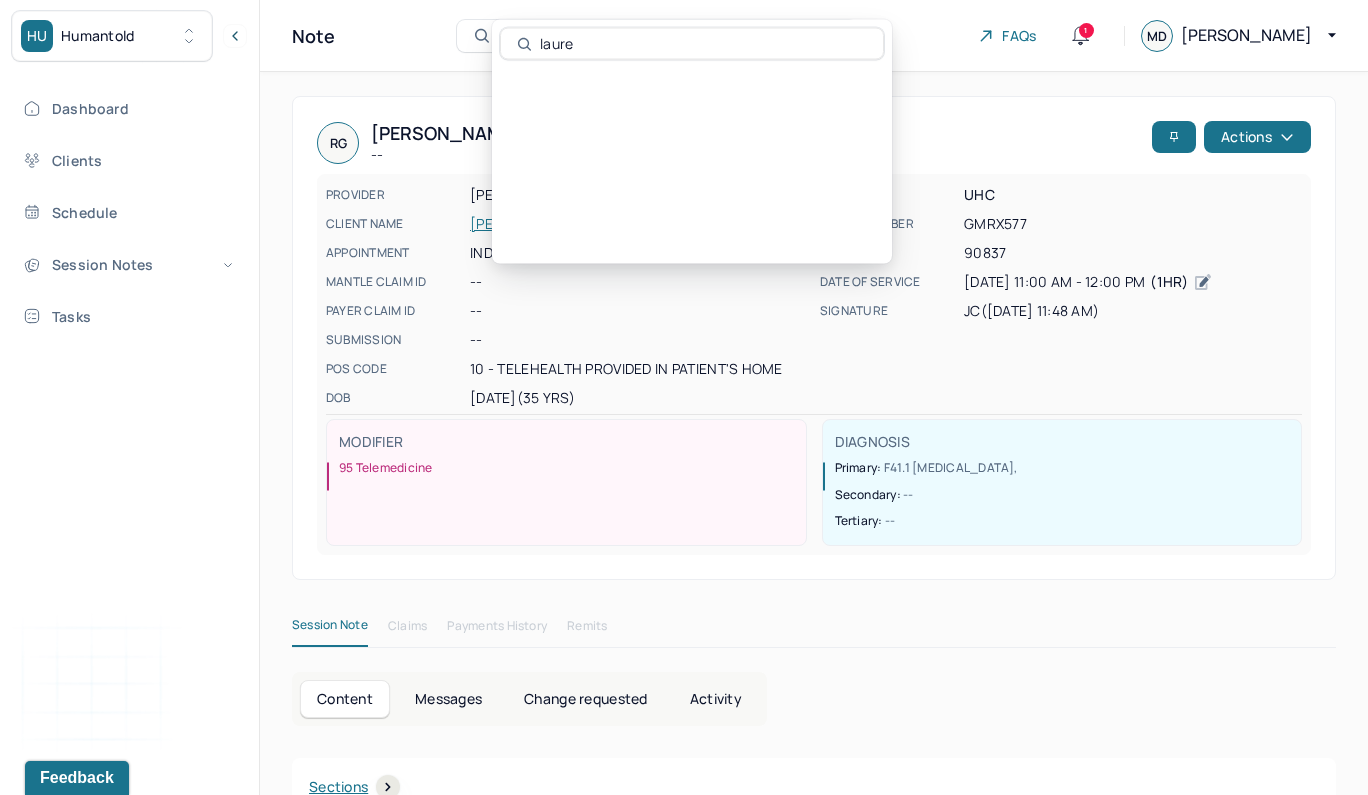 type on "lauren" 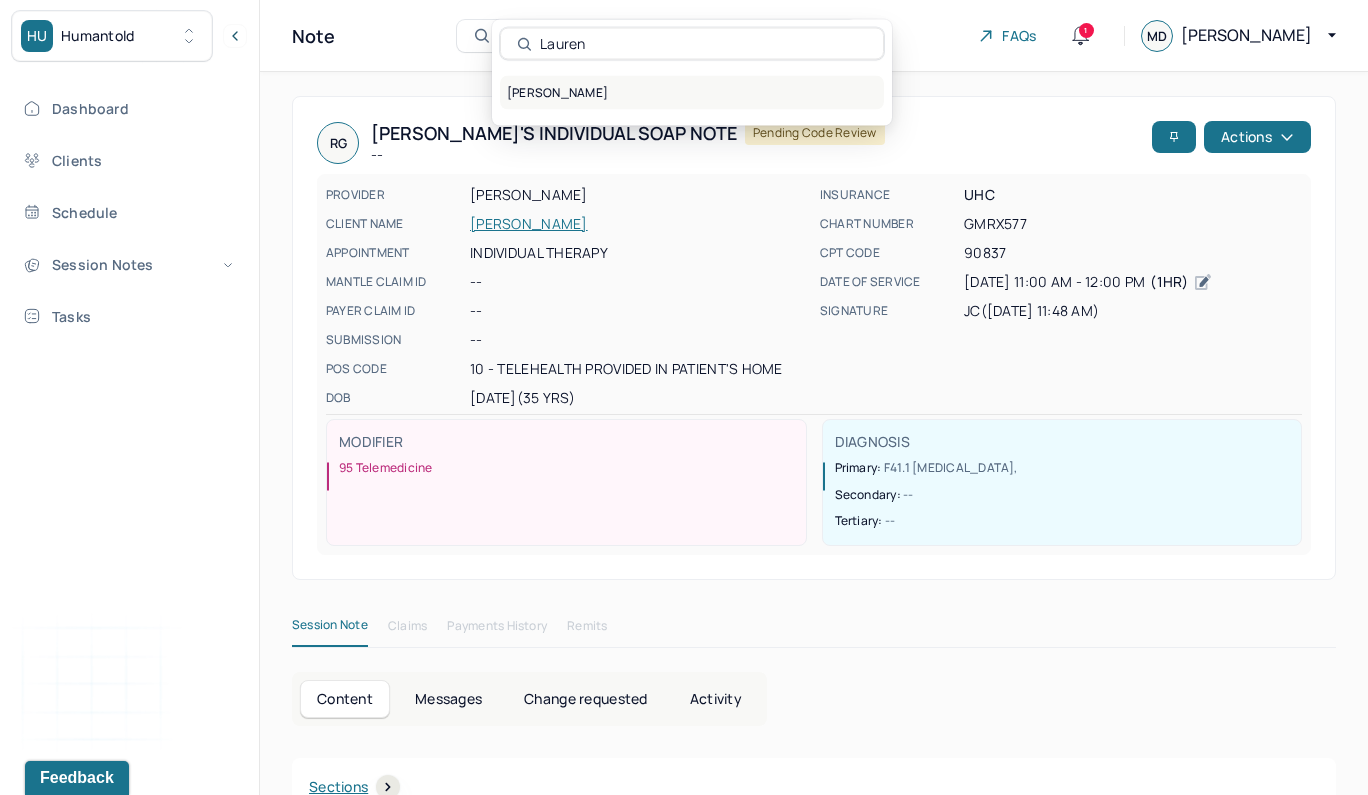 drag, startPoint x: 606, startPoint y: 77, endPoint x: 609, endPoint y: 94, distance: 17.262676 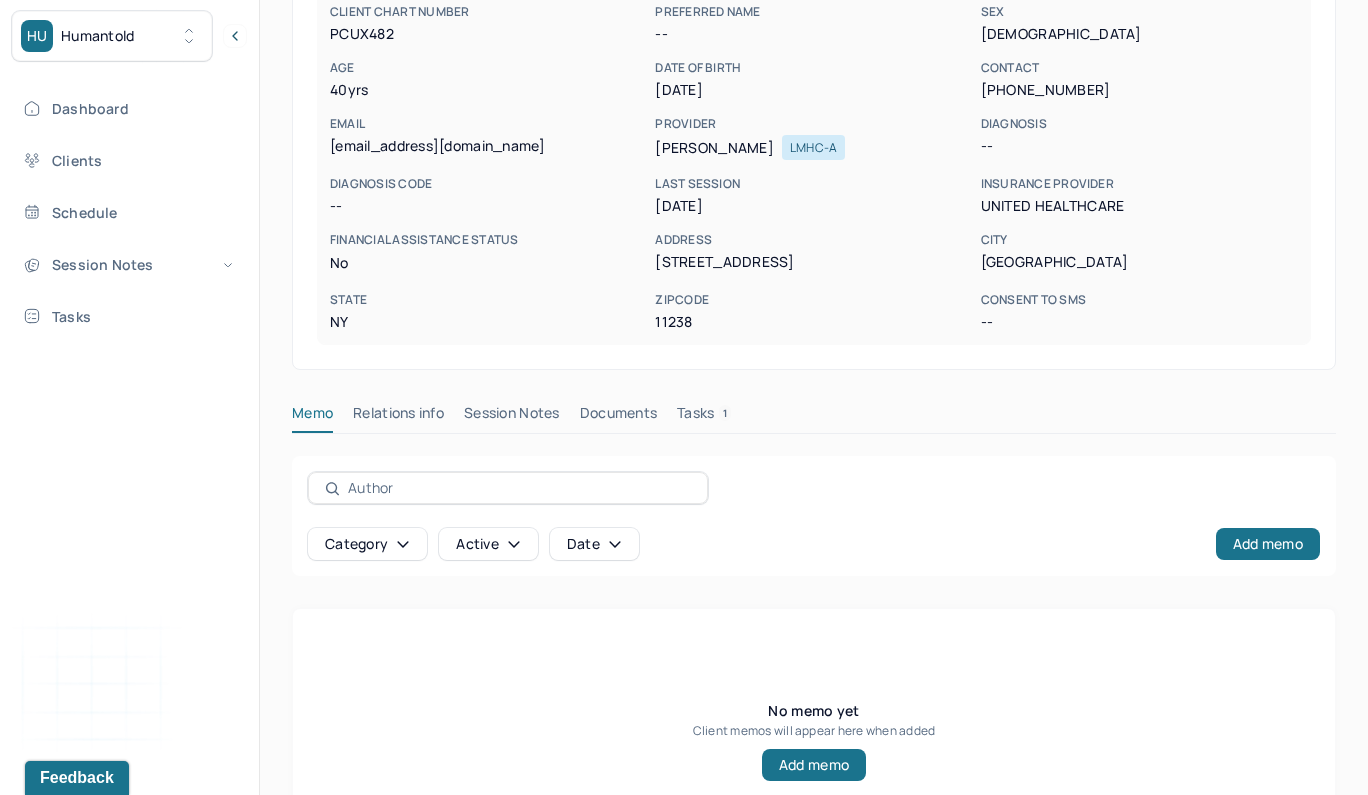 scroll, scrollTop: 231, scrollLeft: 0, axis: vertical 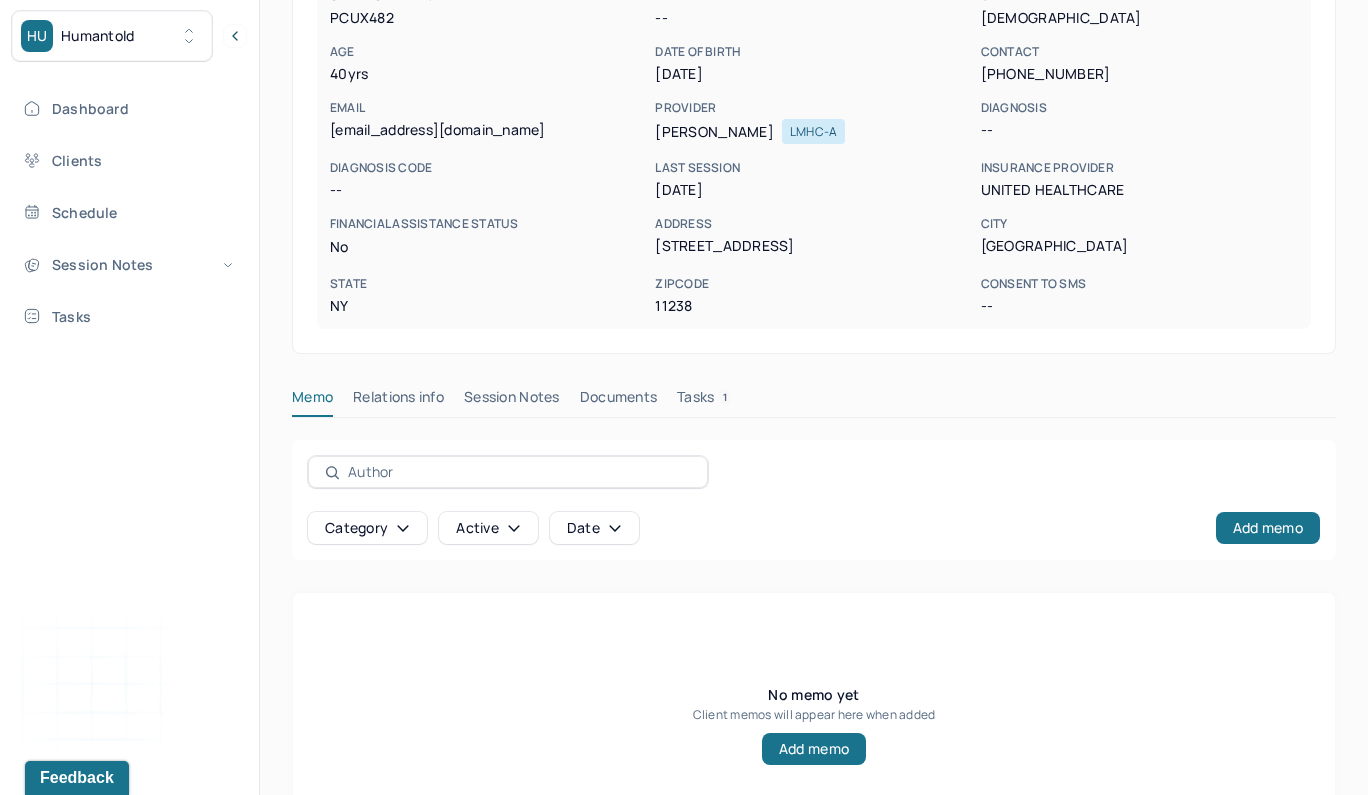 click on "Session Notes" at bounding box center [512, 401] 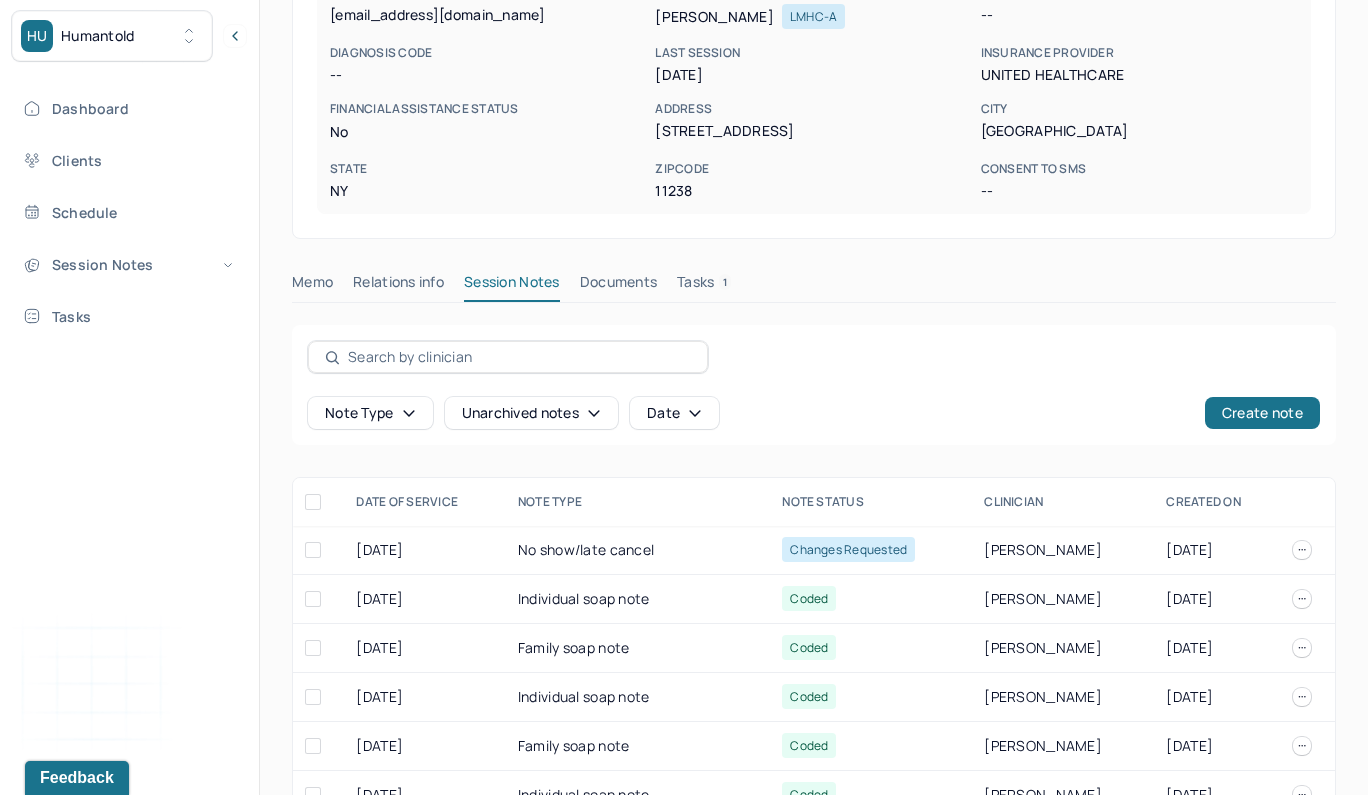 scroll, scrollTop: 477, scrollLeft: 0, axis: vertical 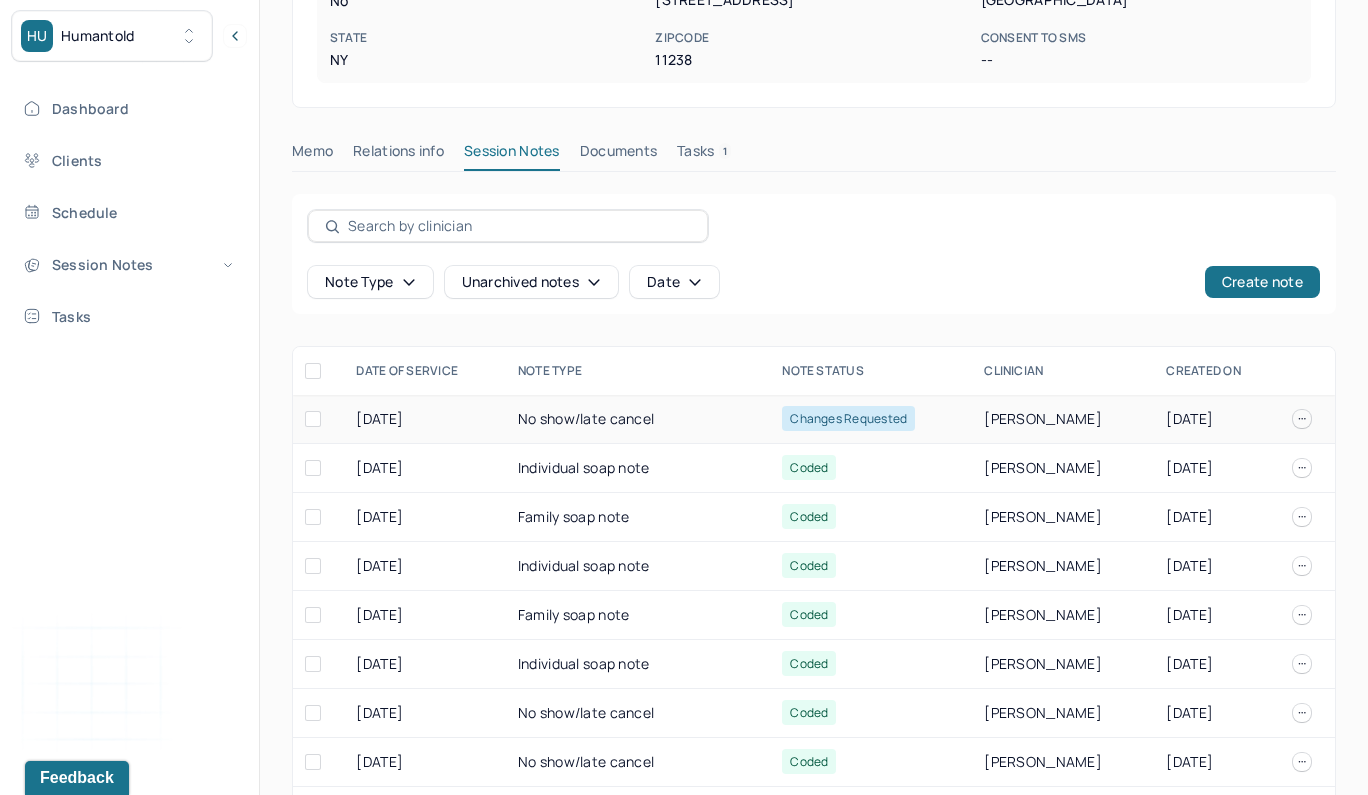 click on "No show/late cancel" at bounding box center (638, 419) 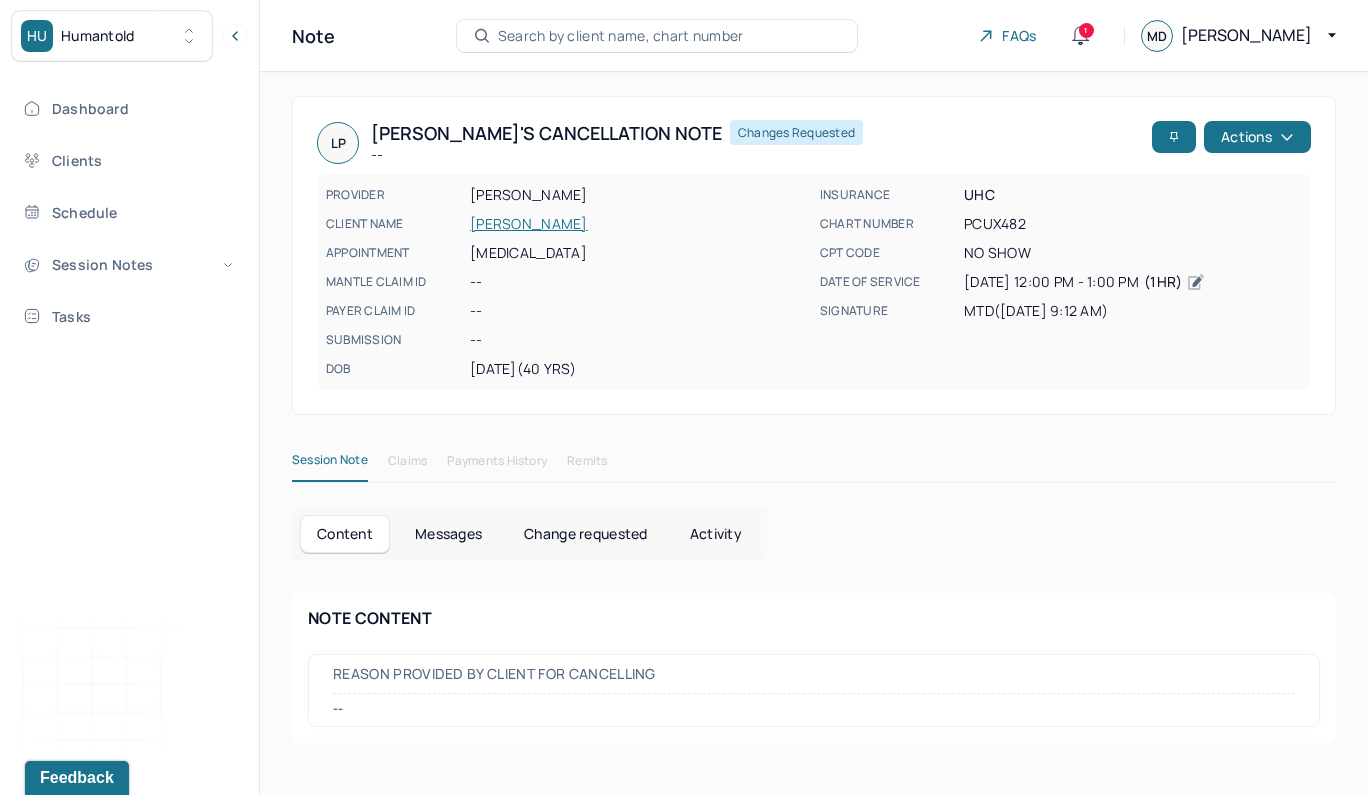 scroll, scrollTop: 0, scrollLeft: 0, axis: both 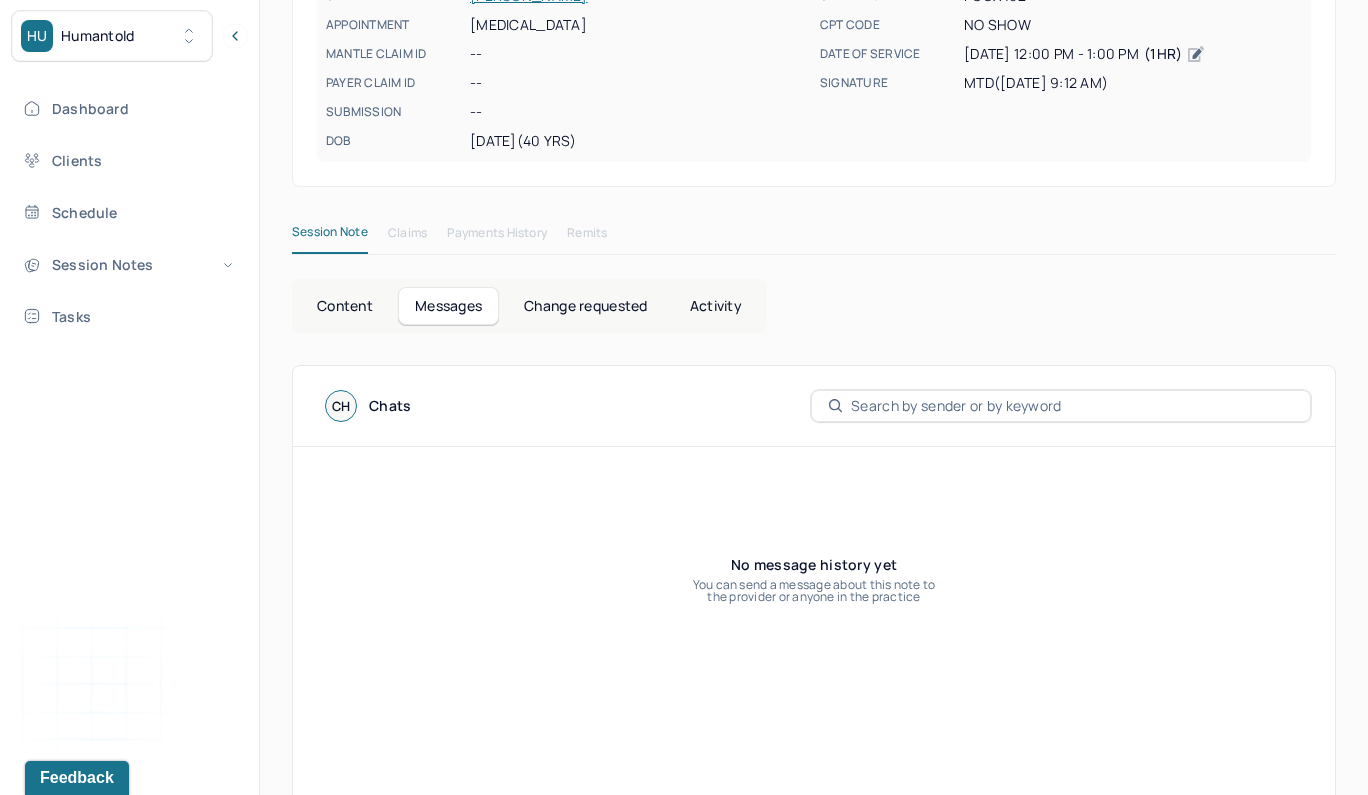click on "Change requested" at bounding box center [585, 306] 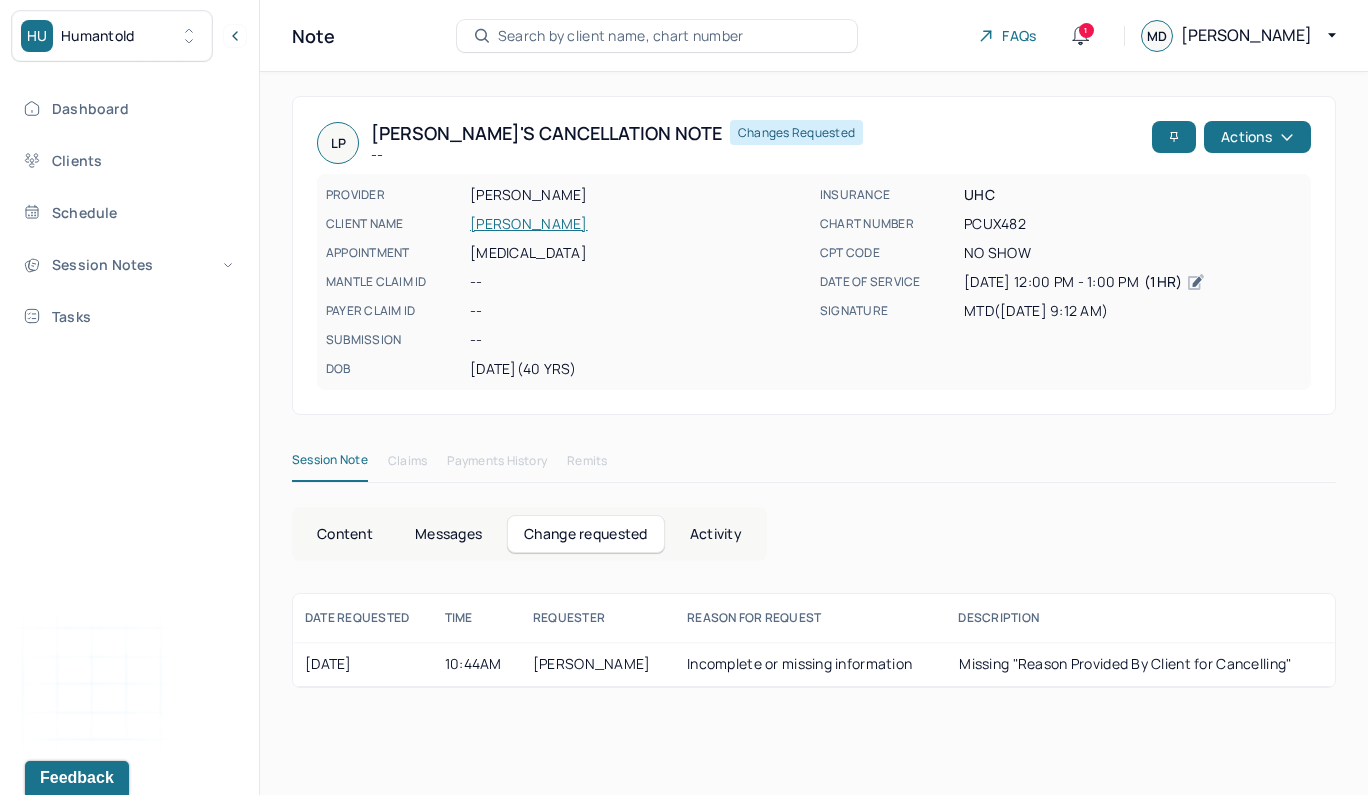 scroll, scrollTop: 0, scrollLeft: 0, axis: both 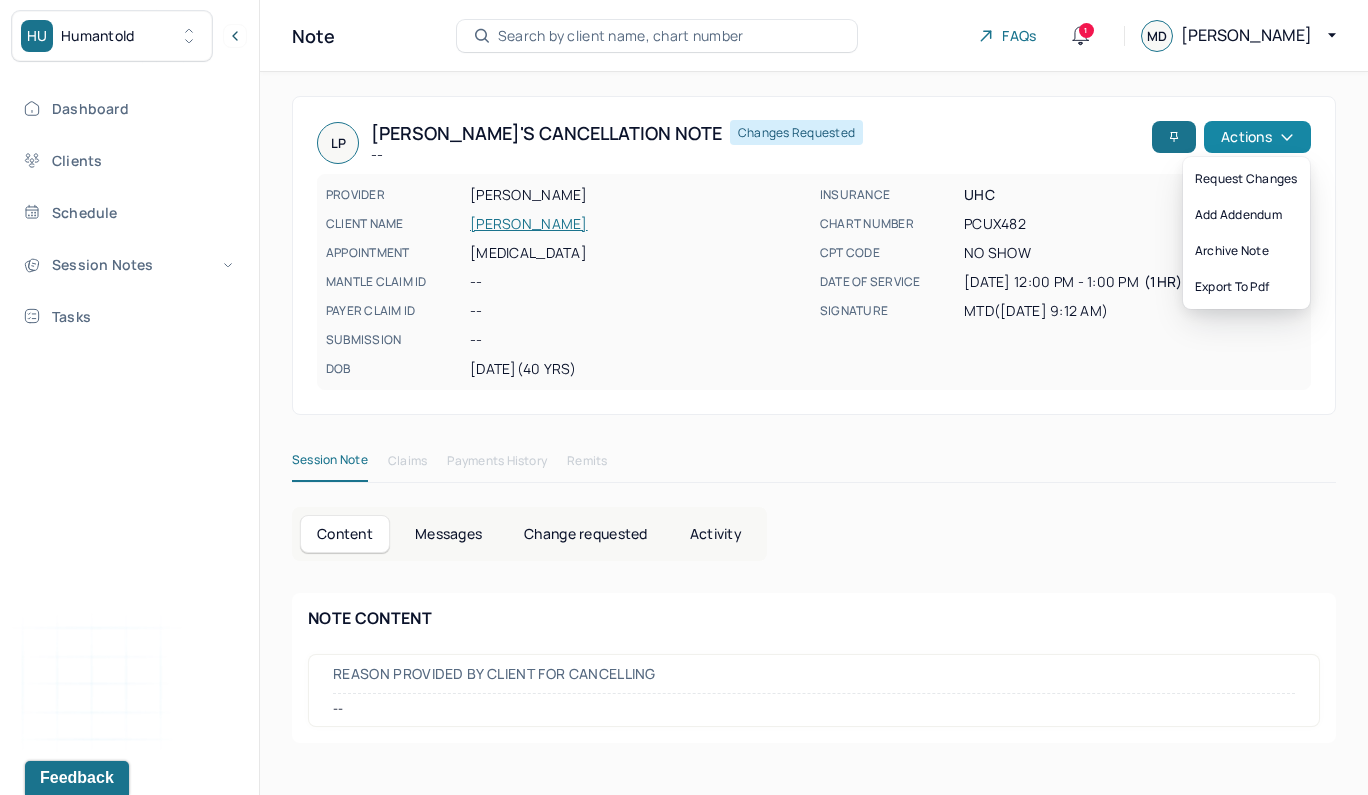 click on "Actions" at bounding box center (1257, 137) 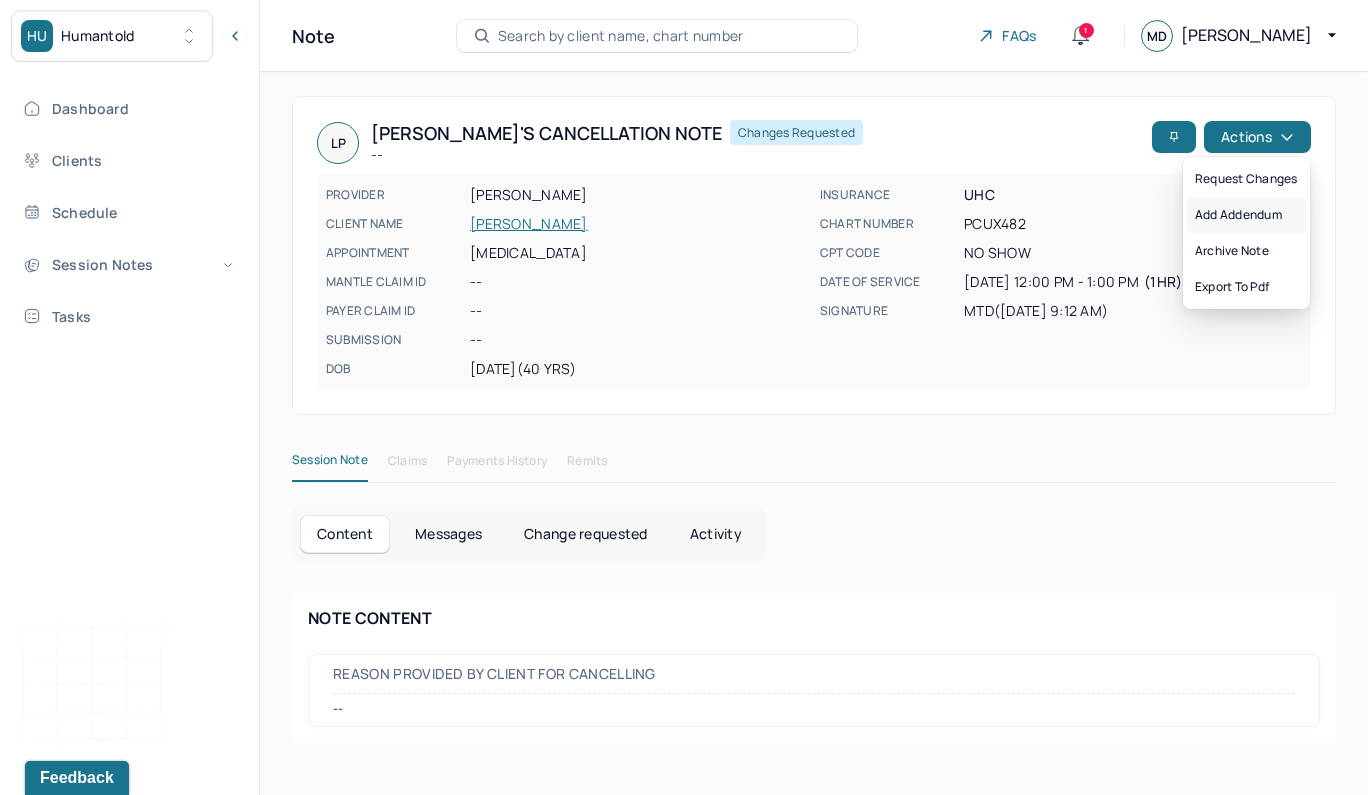 click on "Add addendum" at bounding box center (1246, 215) 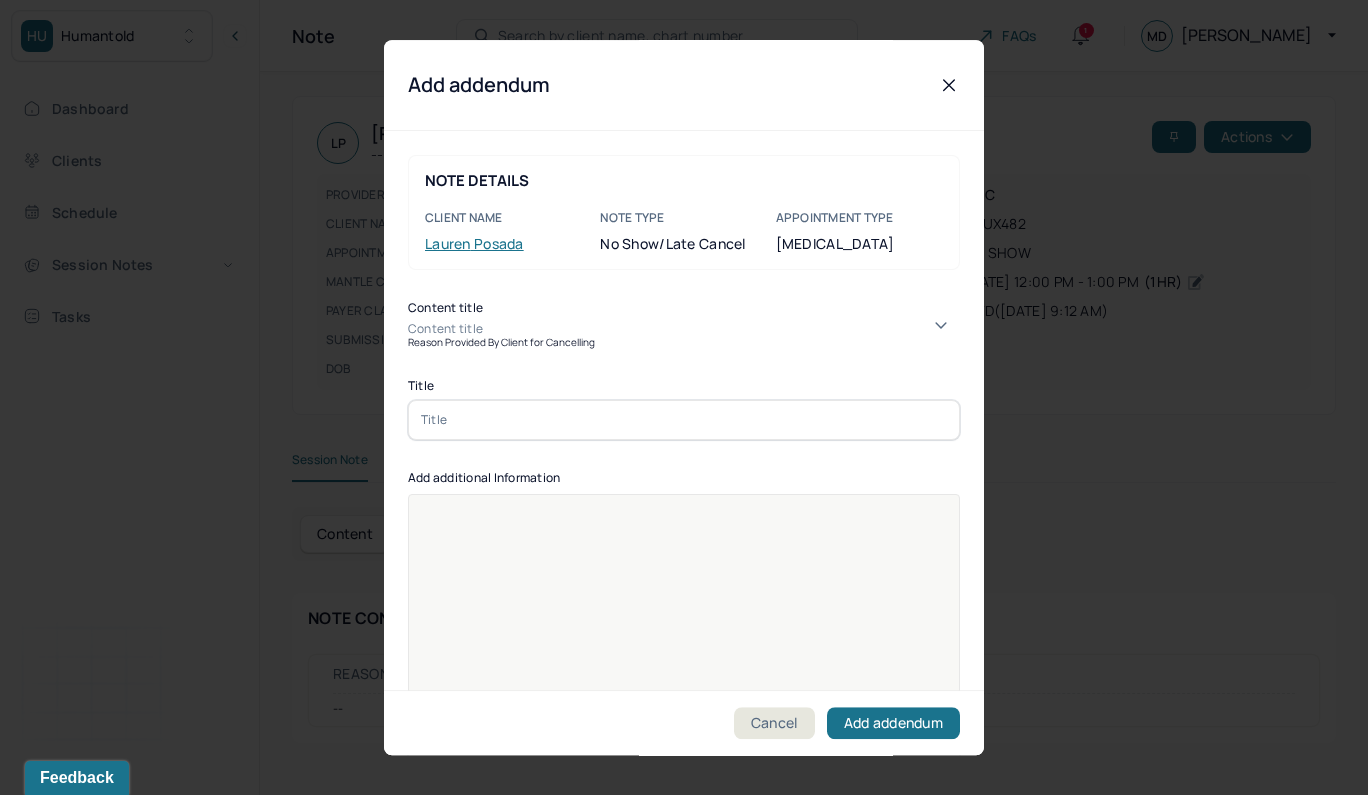 click on "Content title" at bounding box center [684, 329] 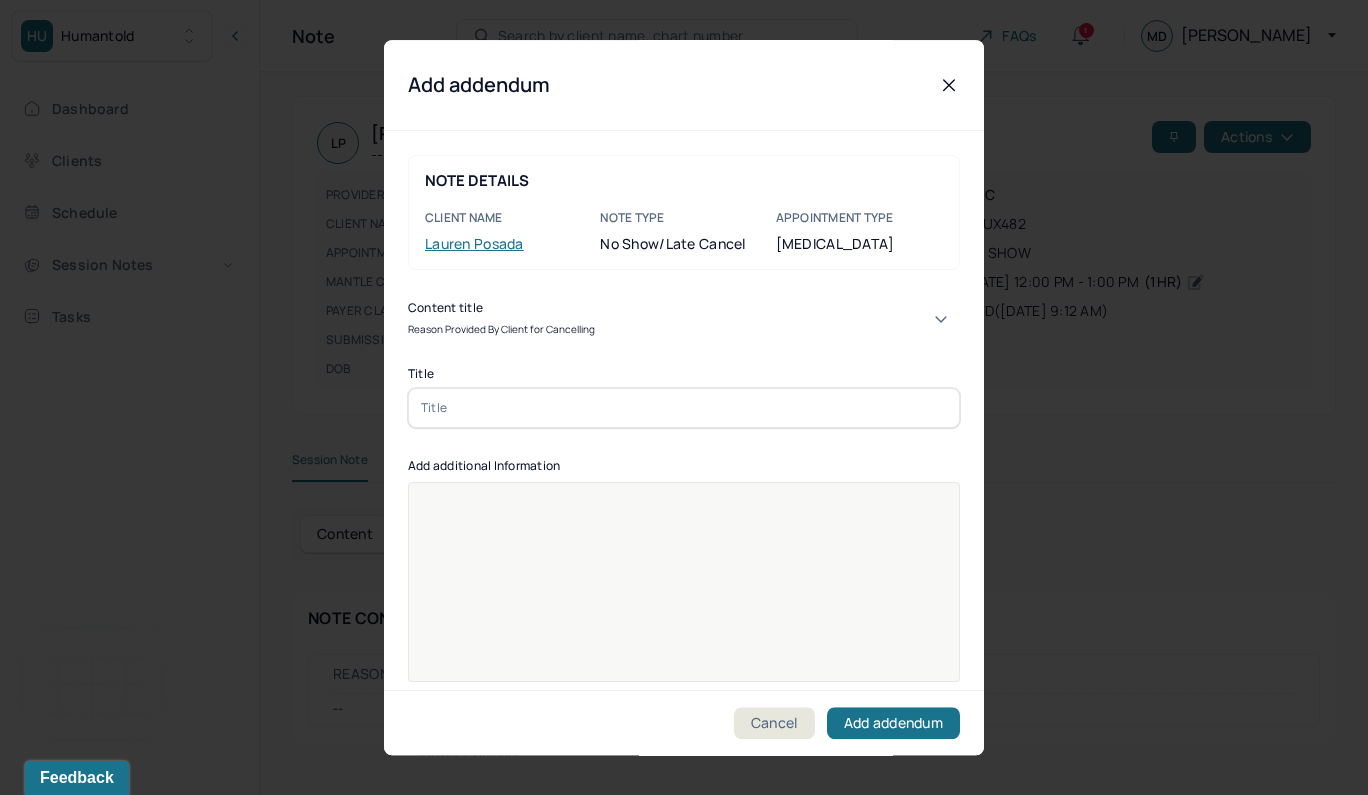 click at bounding box center [684, 408] 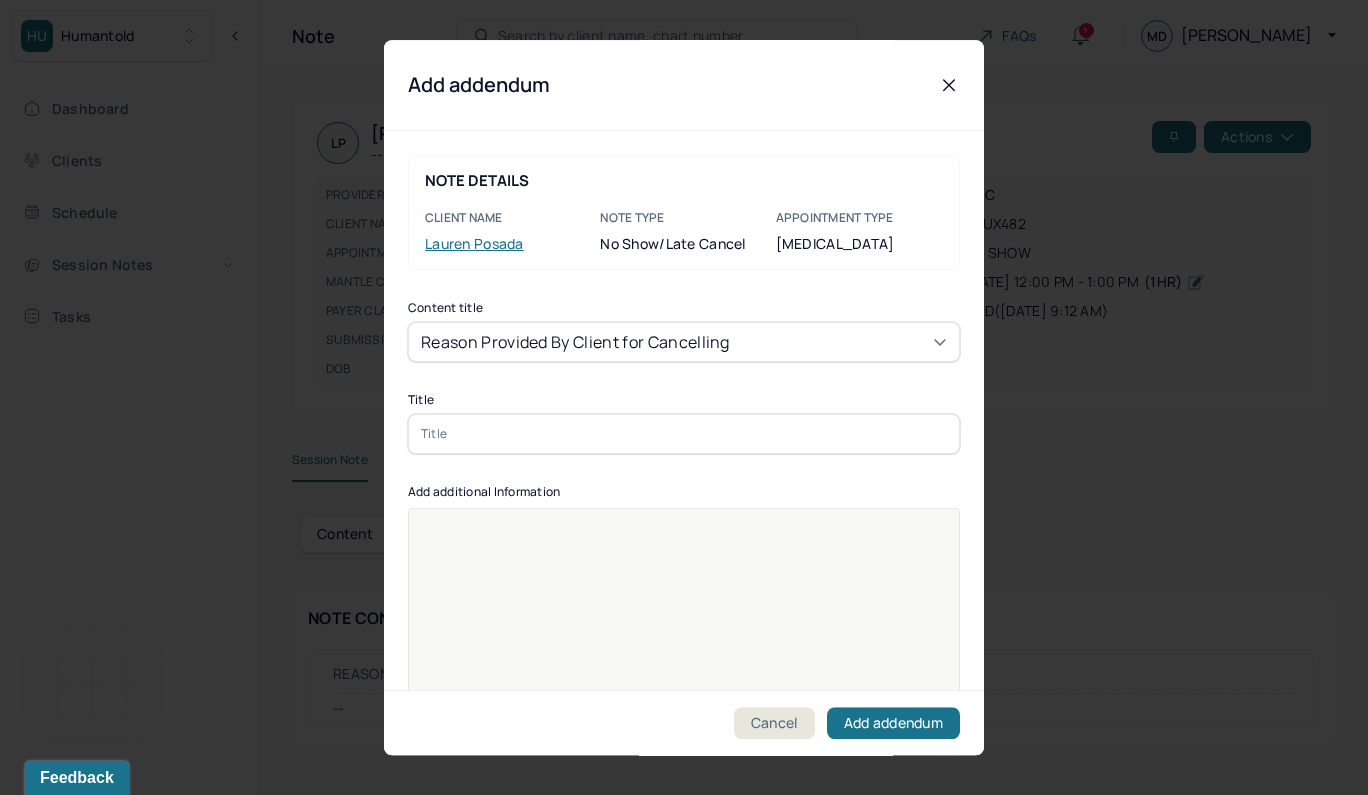 click at bounding box center (684, 434) 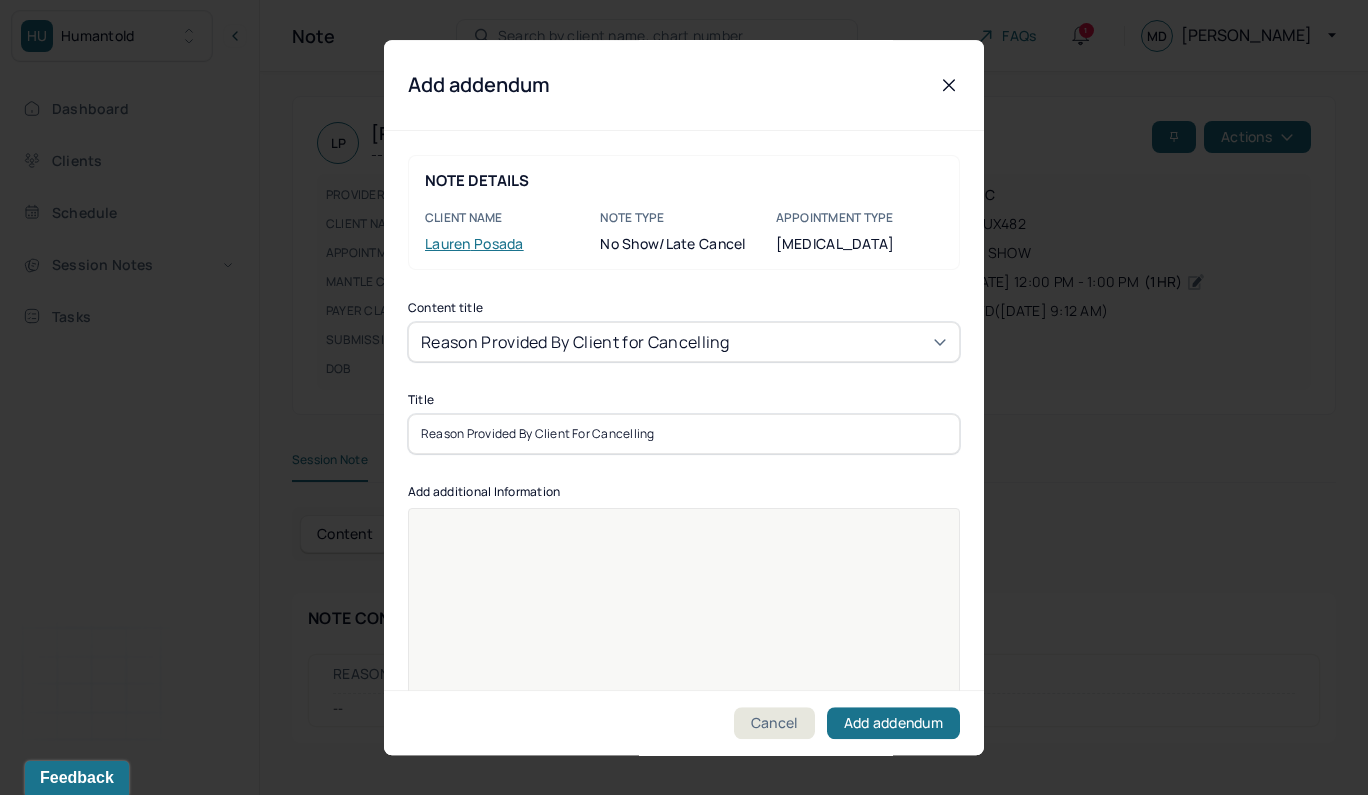 type on "Reason Provided By Client For Cancelling" 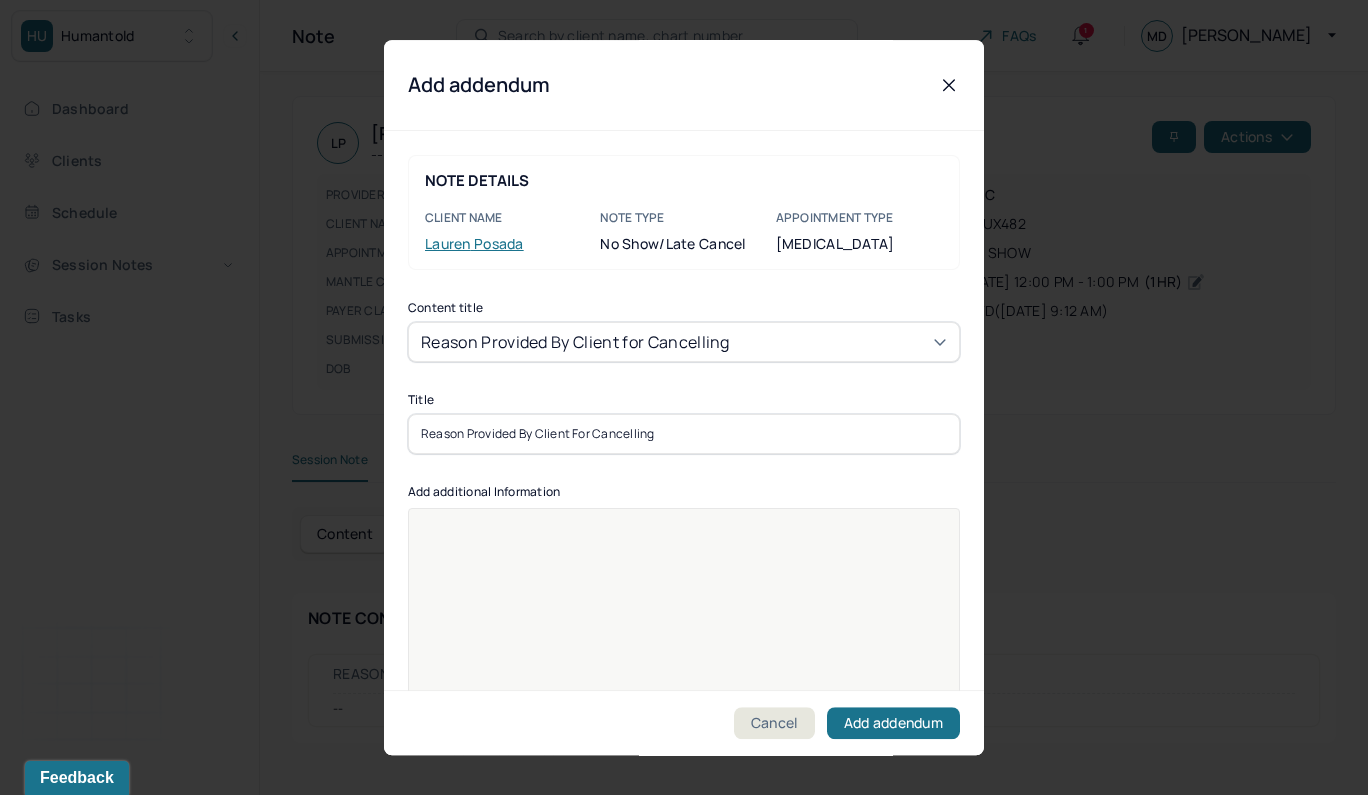 click at bounding box center [684, 621] 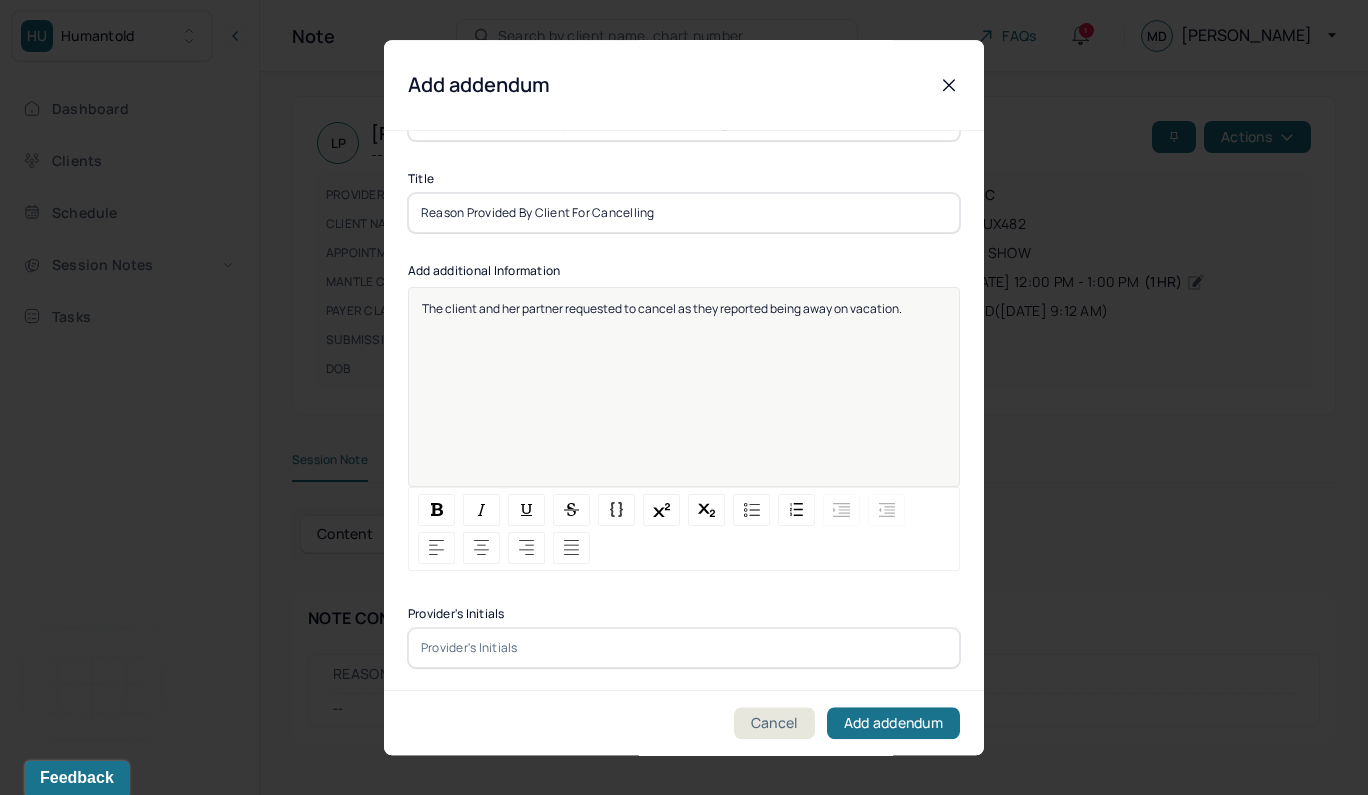scroll, scrollTop: 221, scrollLeft: 0, axis: vertical 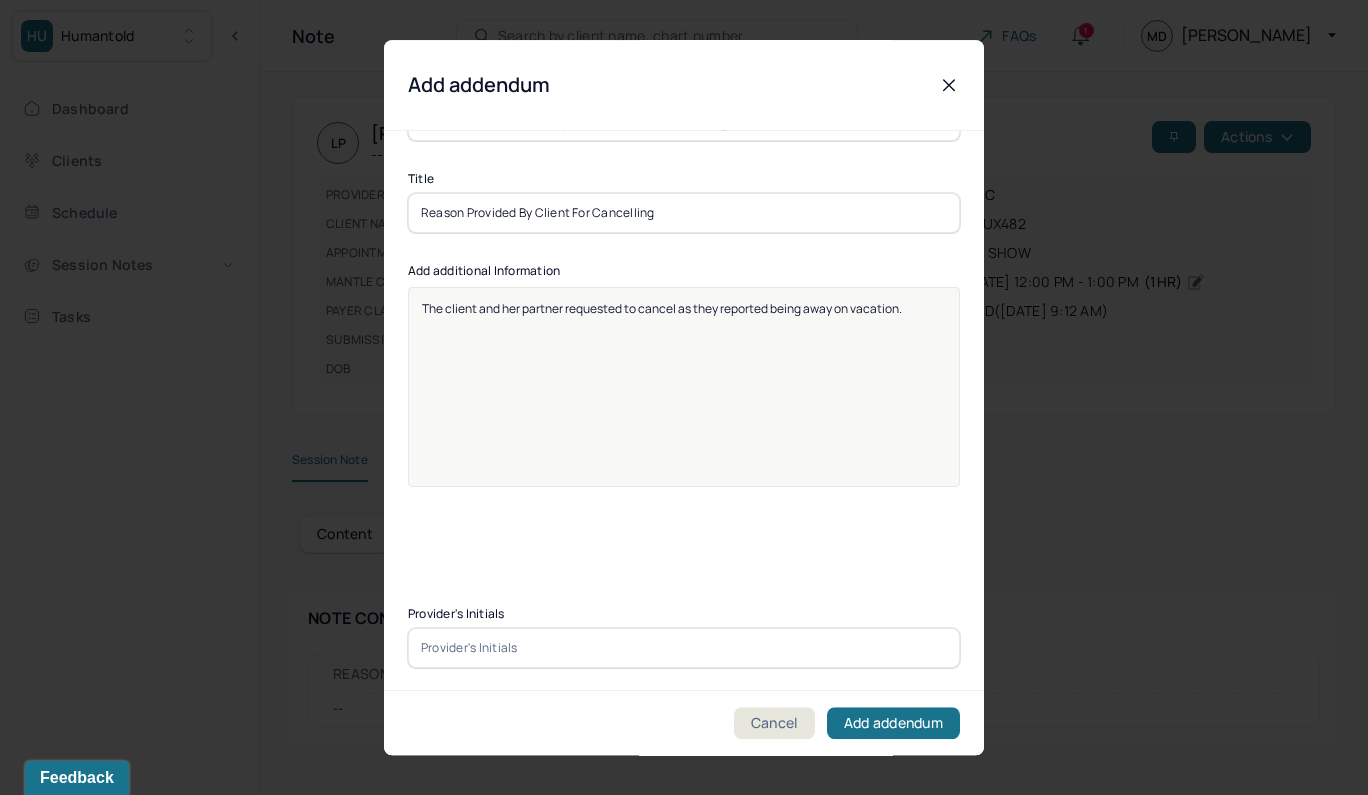 click at bounding box center [684, 648] 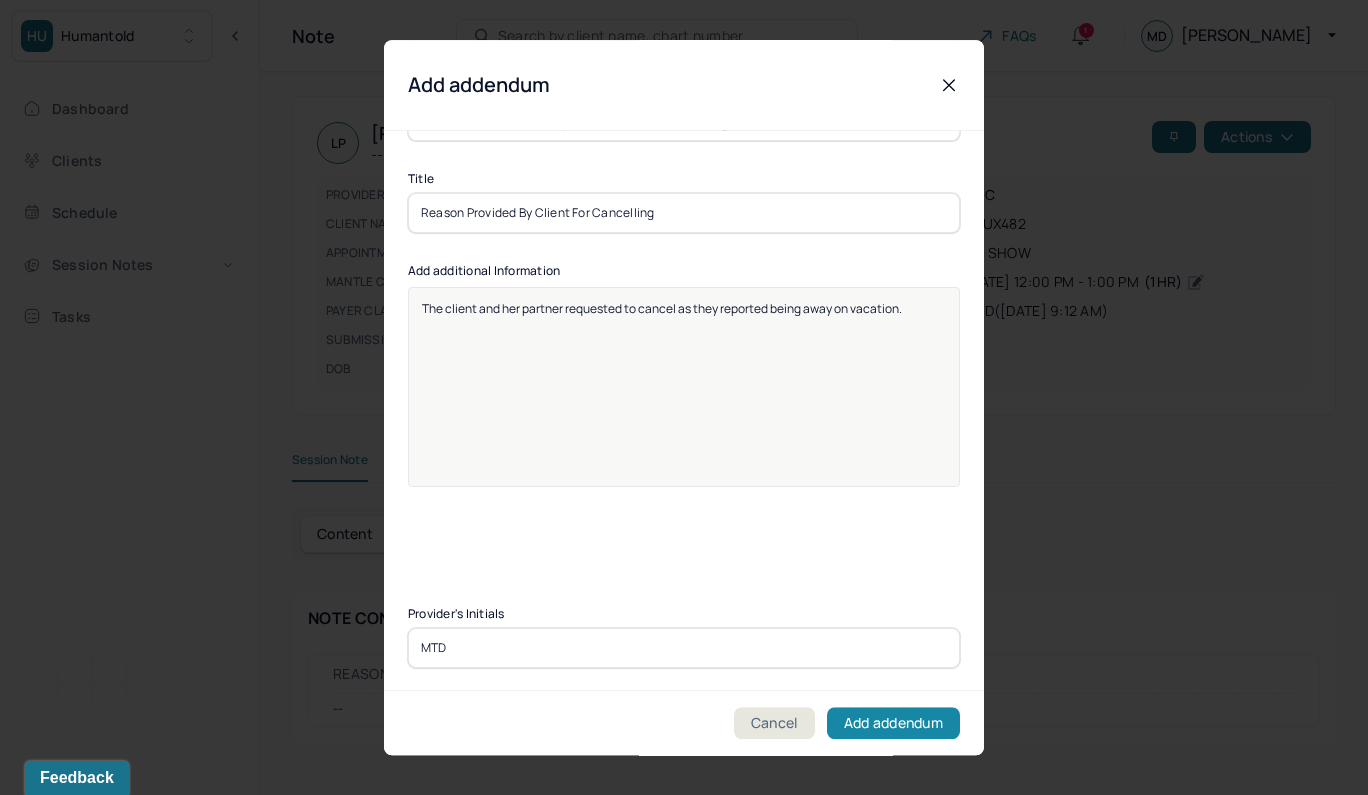 type on "MTD" 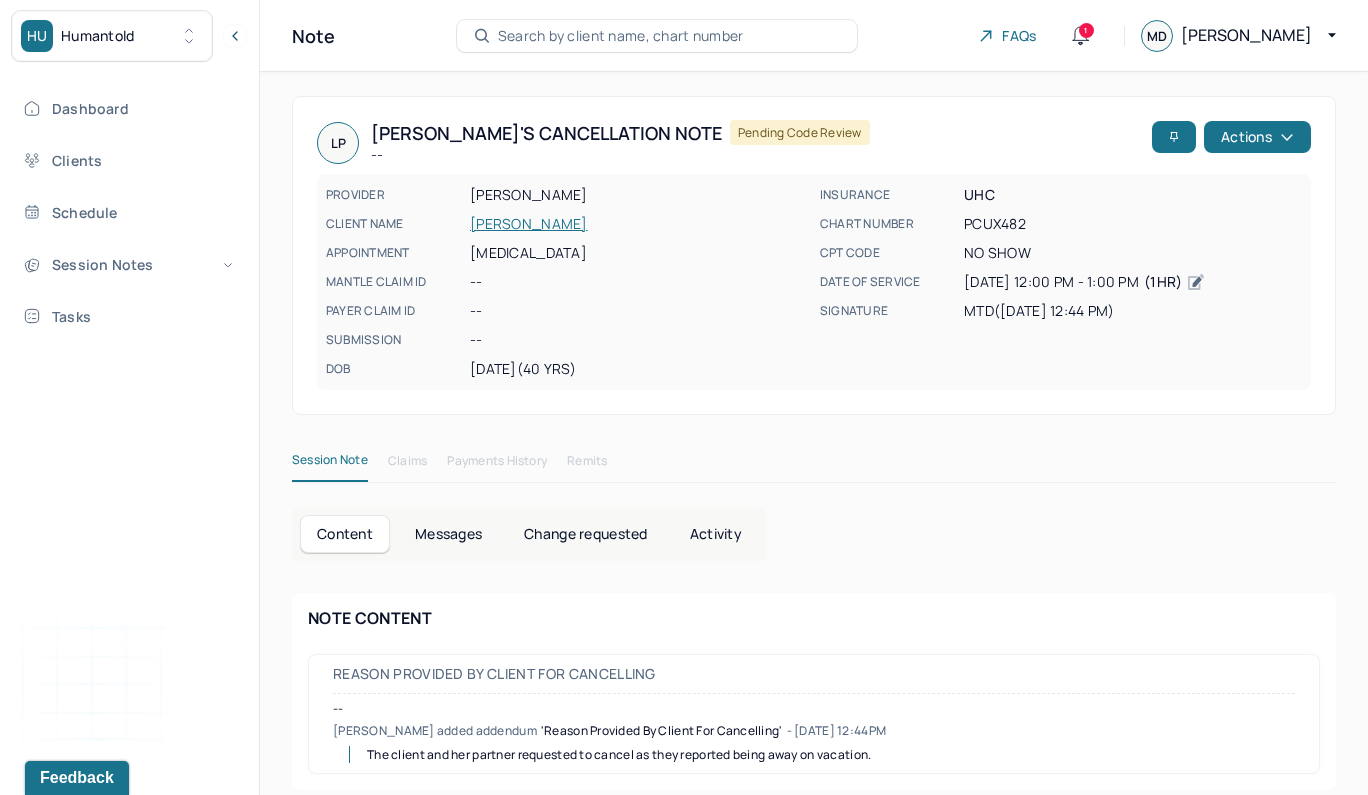 click on "Search by client name, chart number" at bounding box center (621, 36) 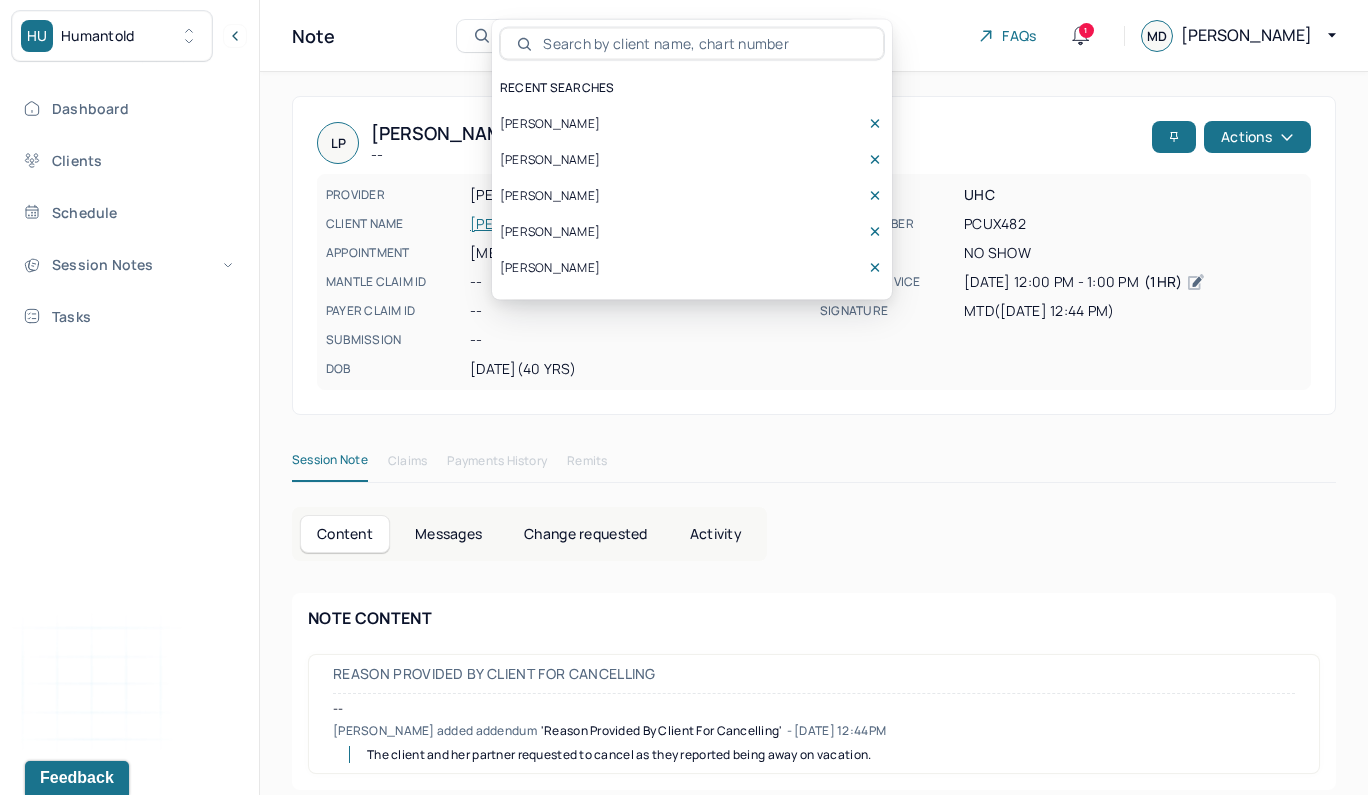 scroll, scrollTop: 0, scrollLeft: 0, axis: both 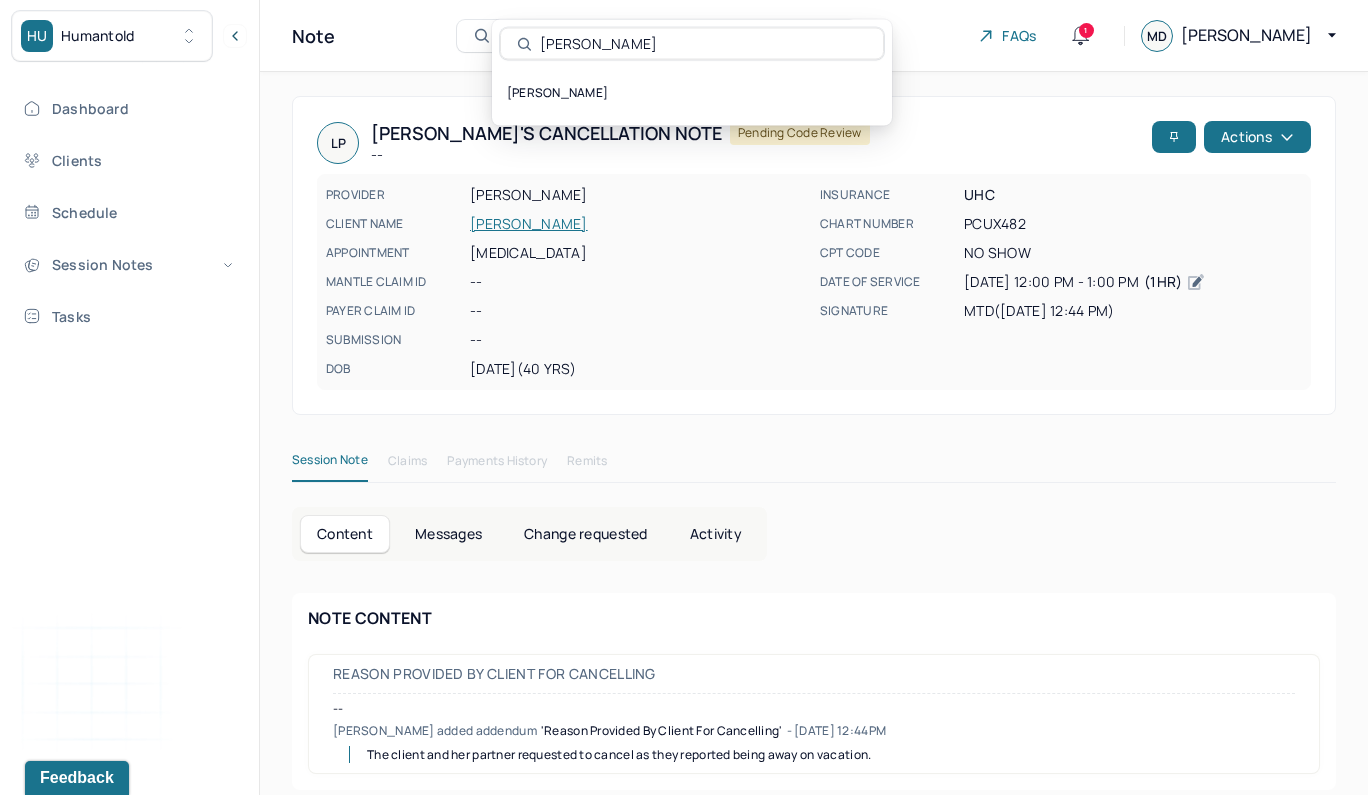 type on "[PERSON_NAME]" 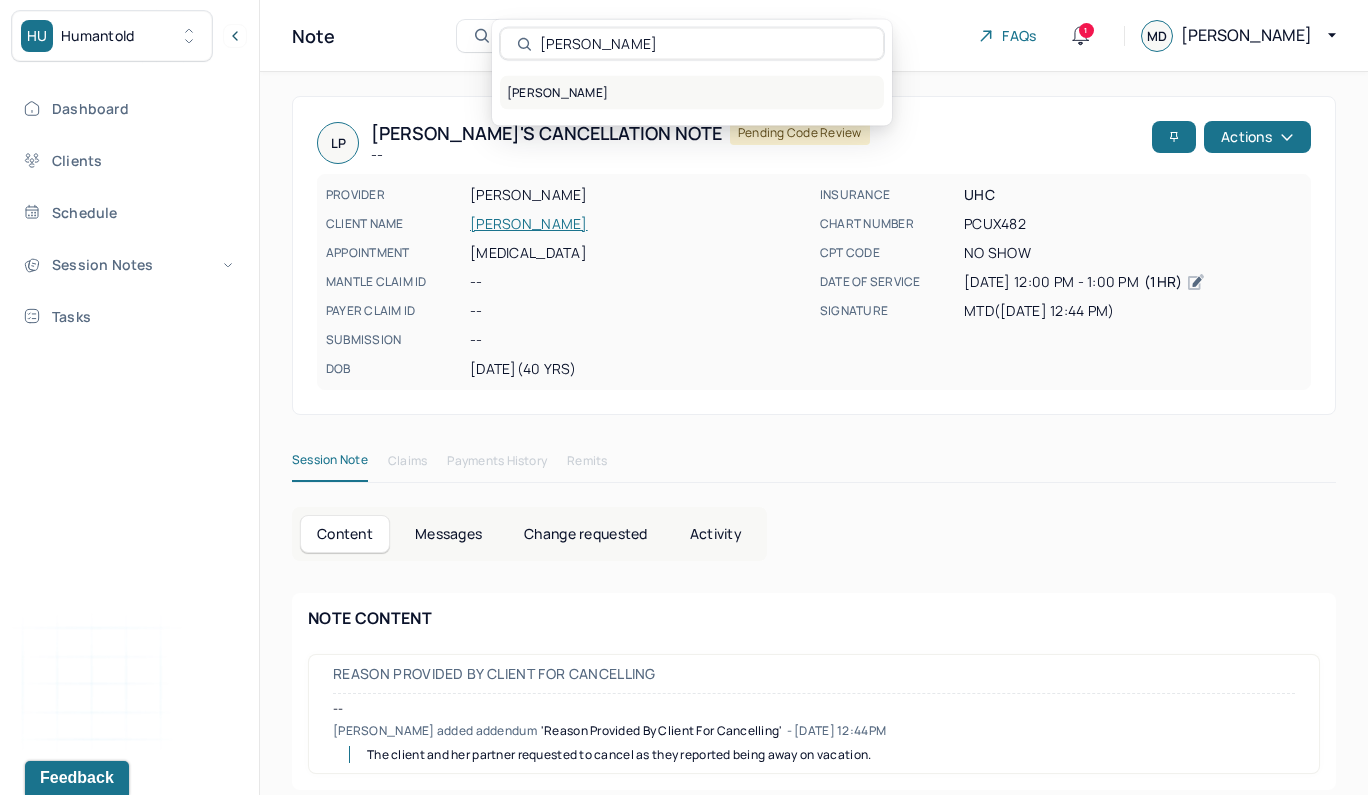 drag, startPoint x: 654, startPoint y: 37, endPoint x: 638, endPoint y: 97, distance: 62.0967 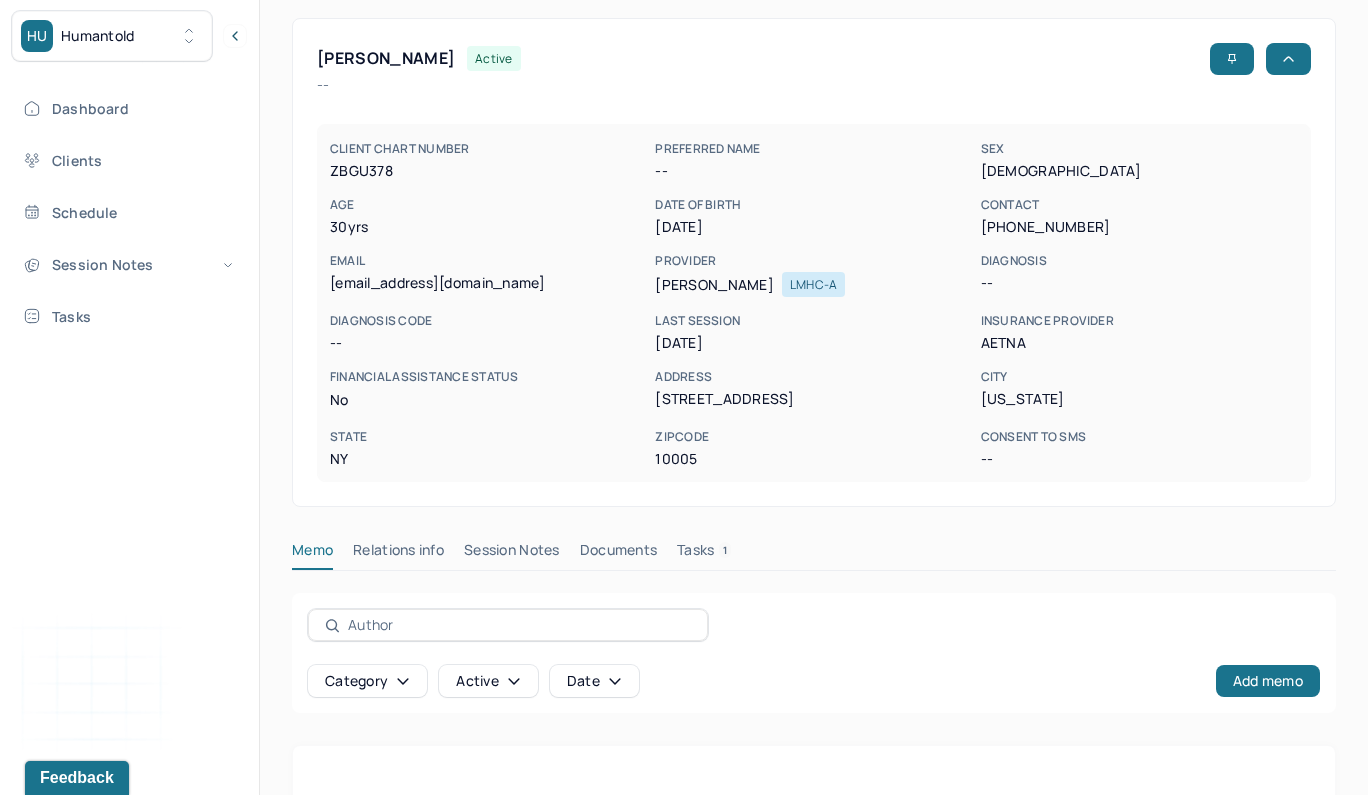 scroll, scrollTop: 191, scrollLeft: 0, axis: vertical 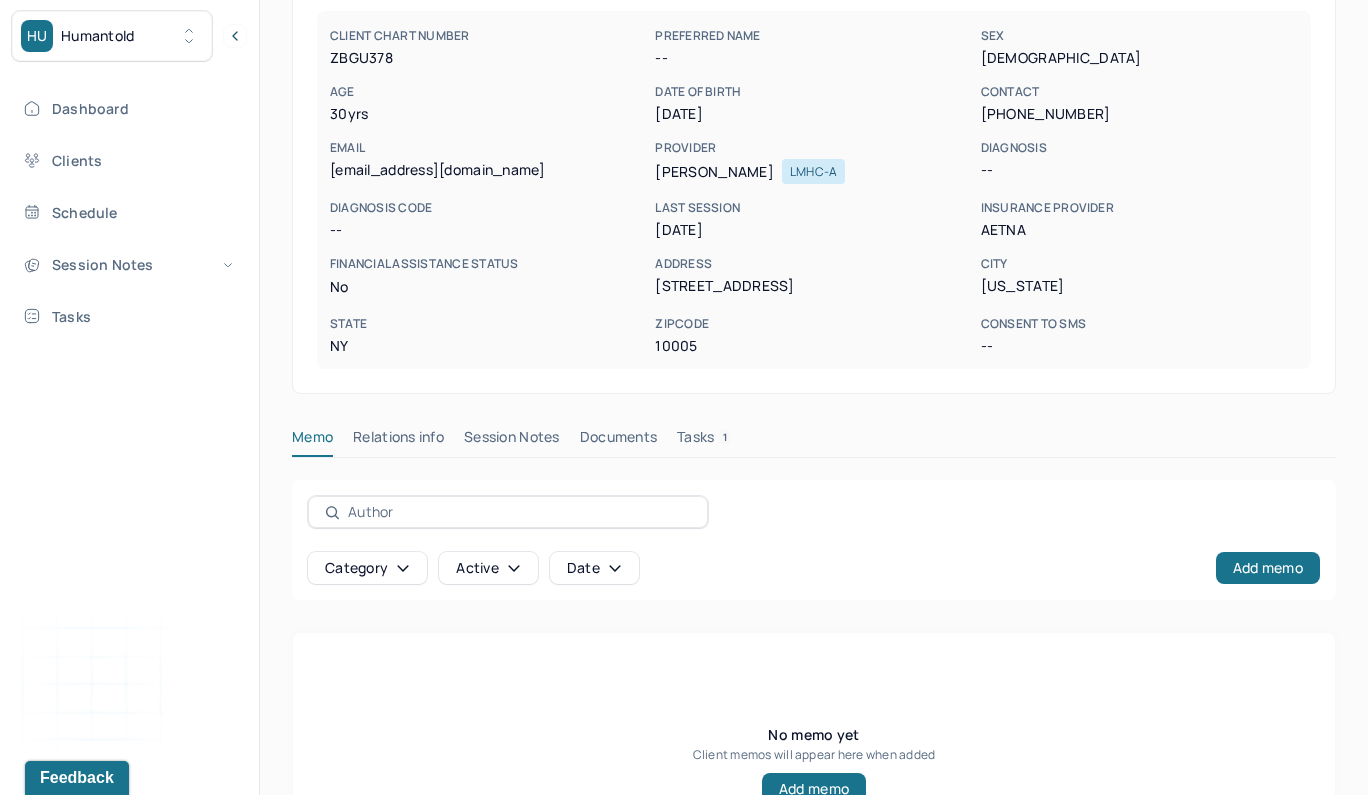 click on "Session Notes" at bounding box center (512, 441) 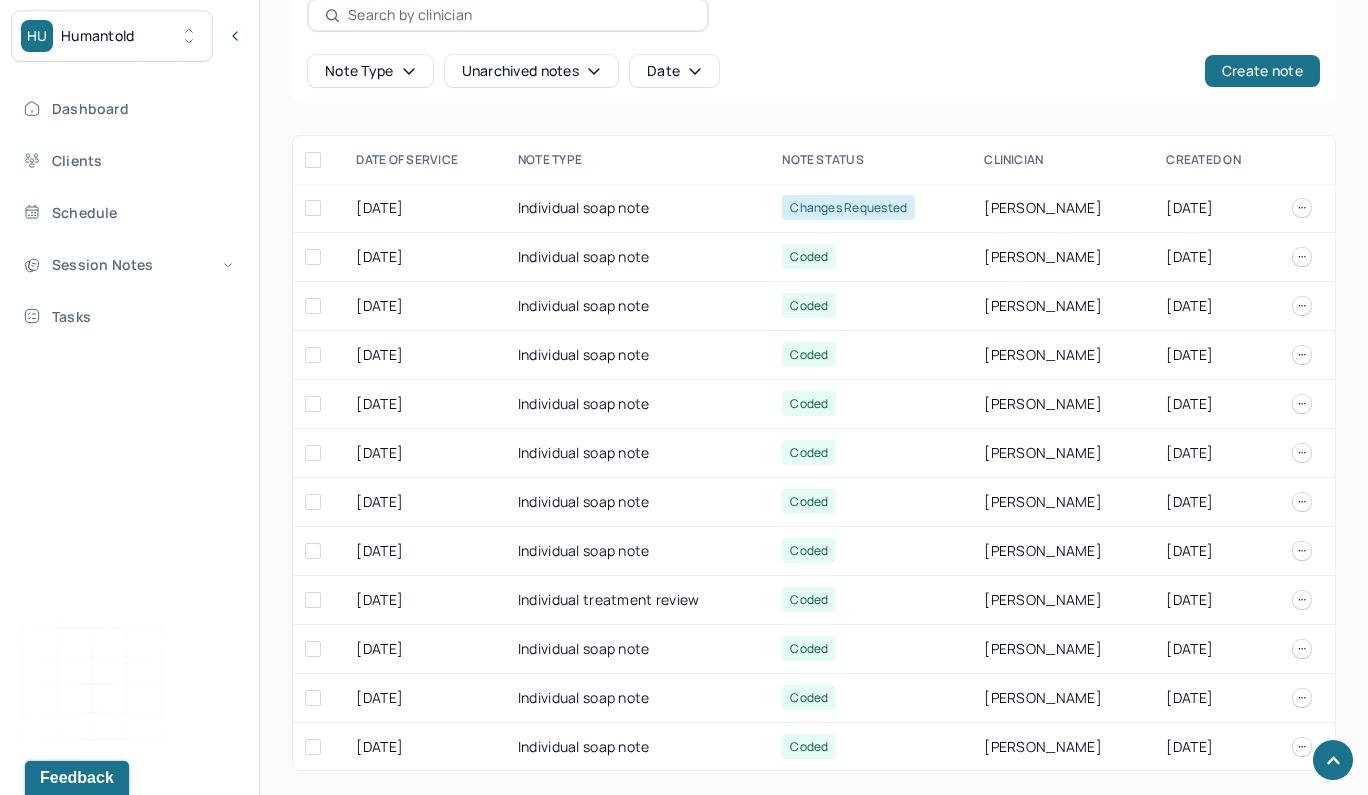scroll, scrollTop: 692, scrollLeft: 0, axis: vertical 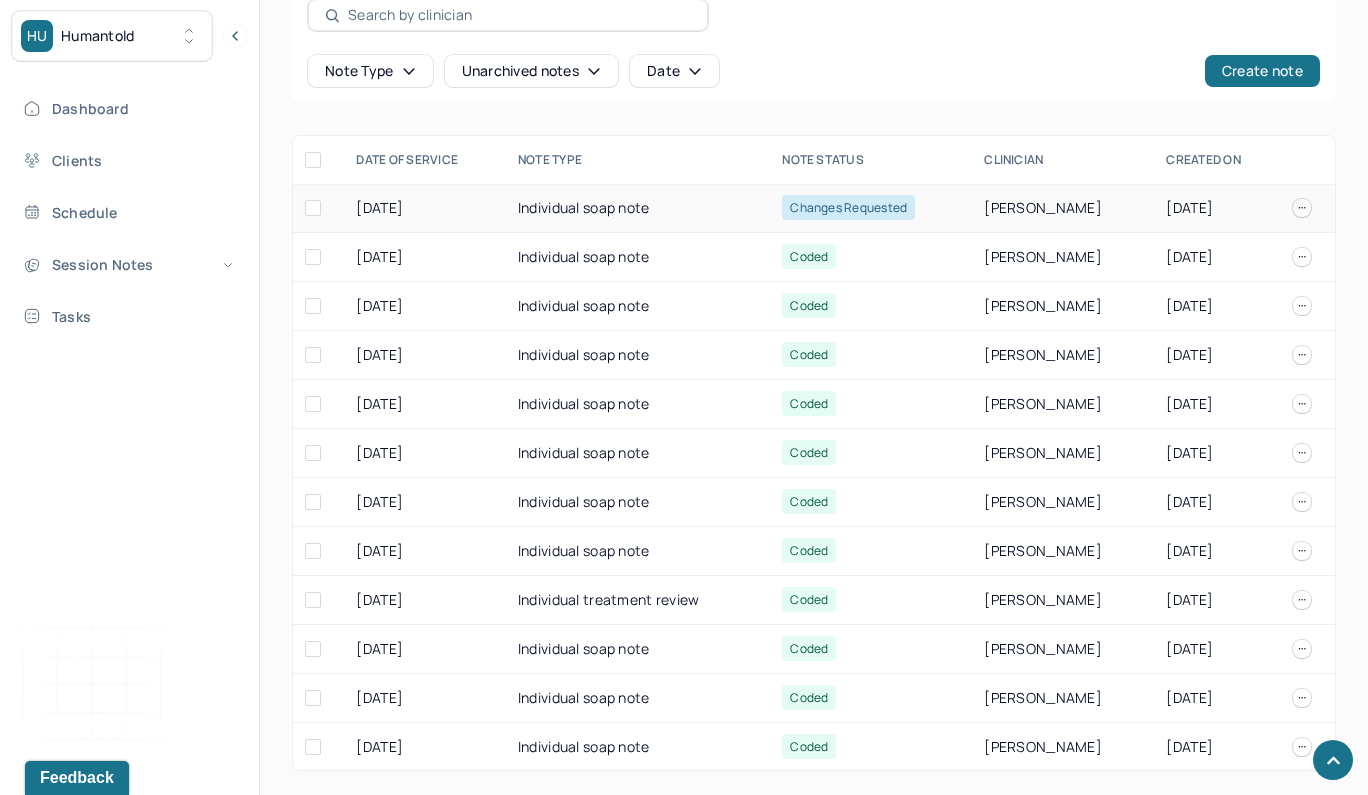 click on "Individual soap note" at bounding box center [638, 208] 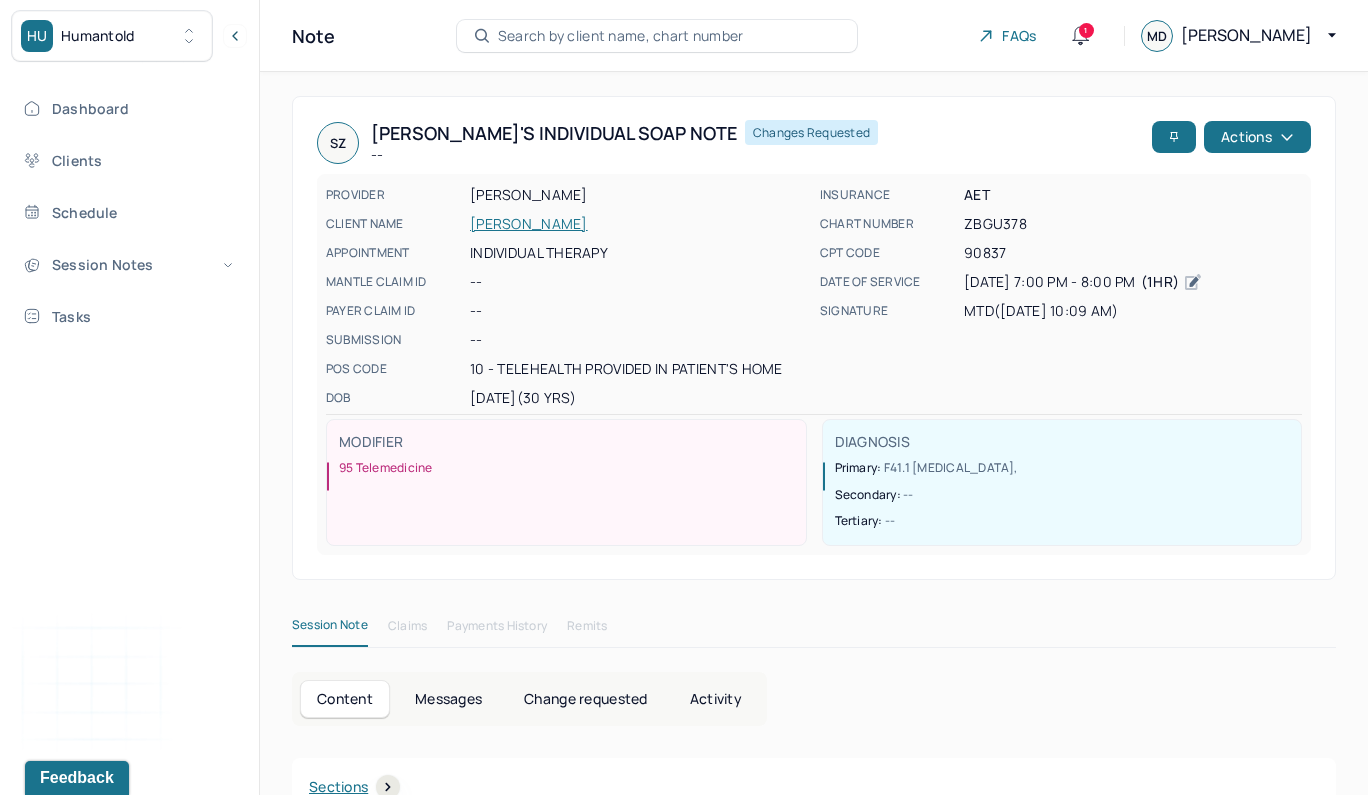 scroll, scrollTop: 0, scrollLeft: 0, axis: both 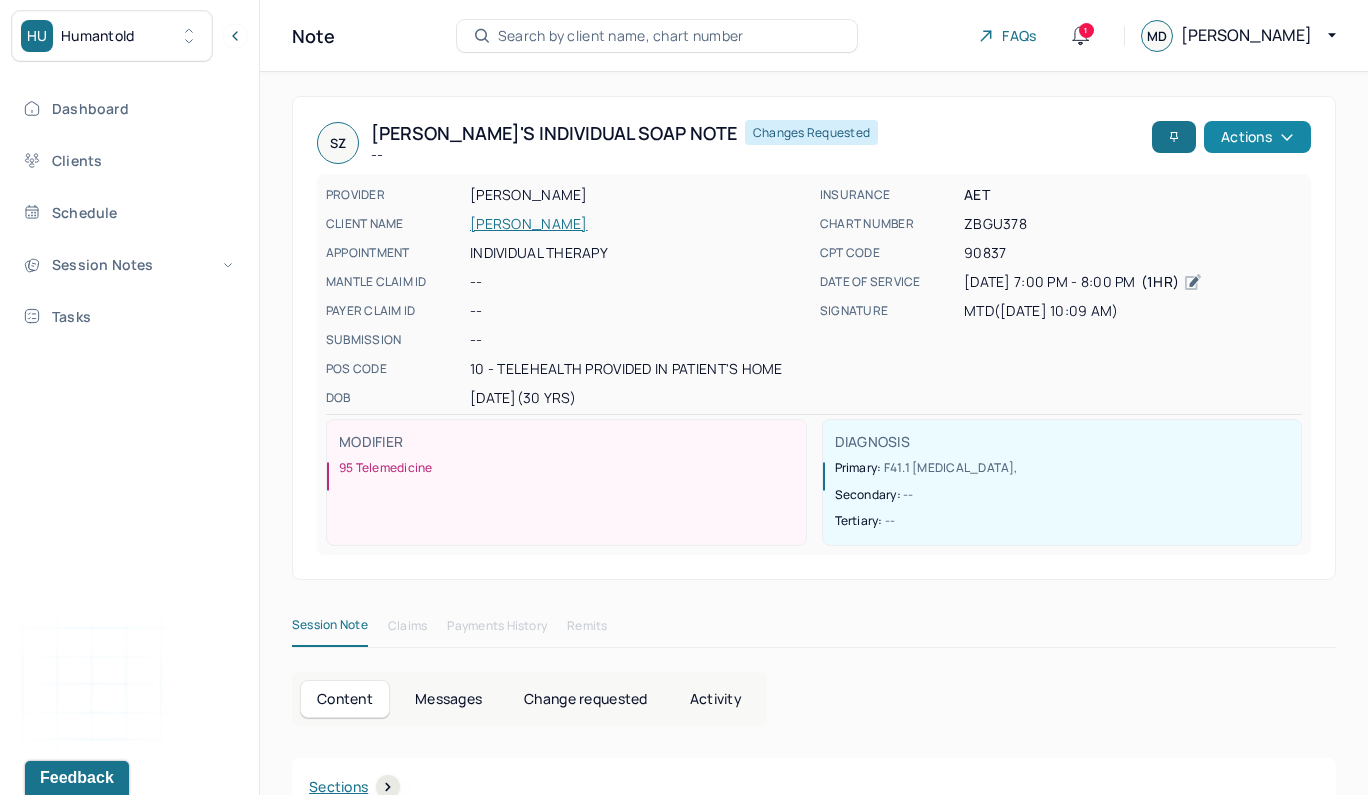 click on "Actions" at bounding box center (1257, 137) 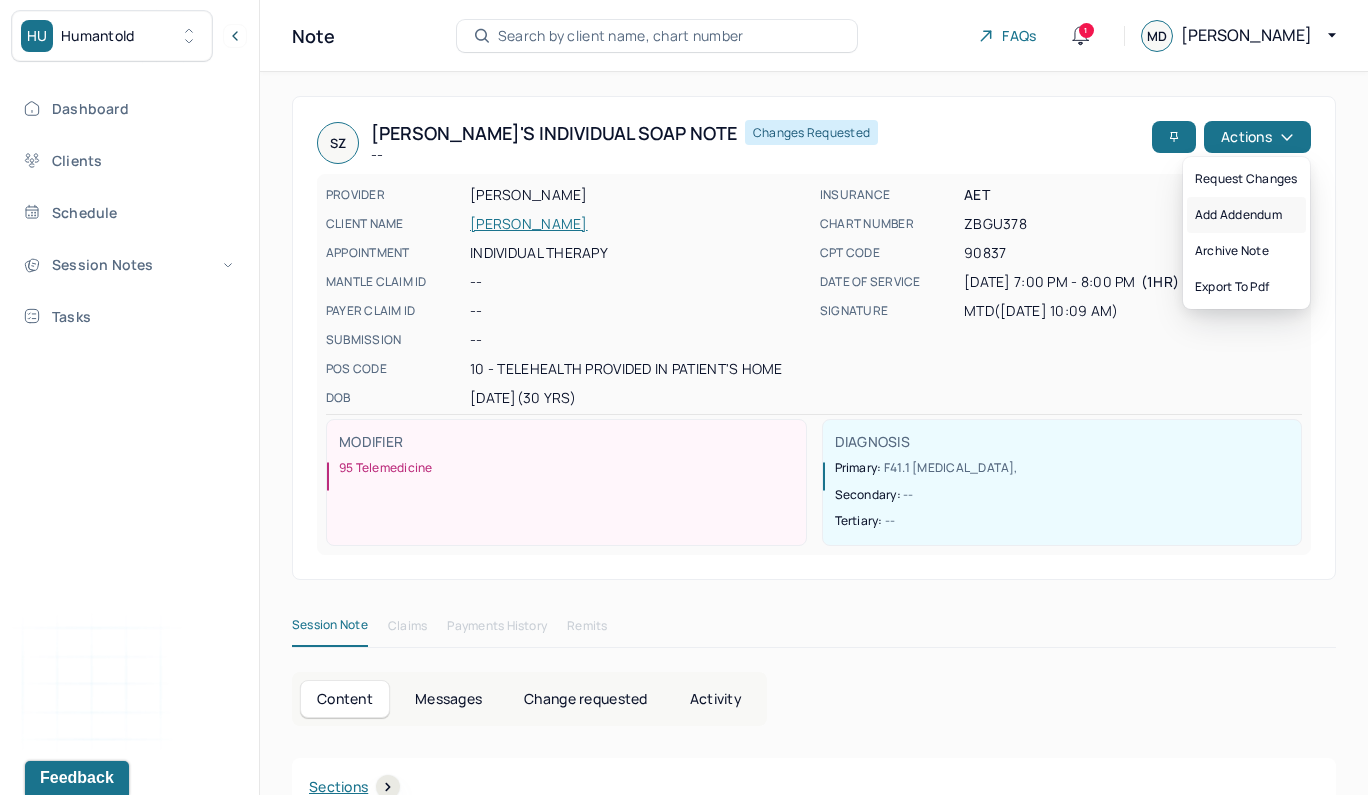 click on "Add addendum" at bounding box center [1246, 215] 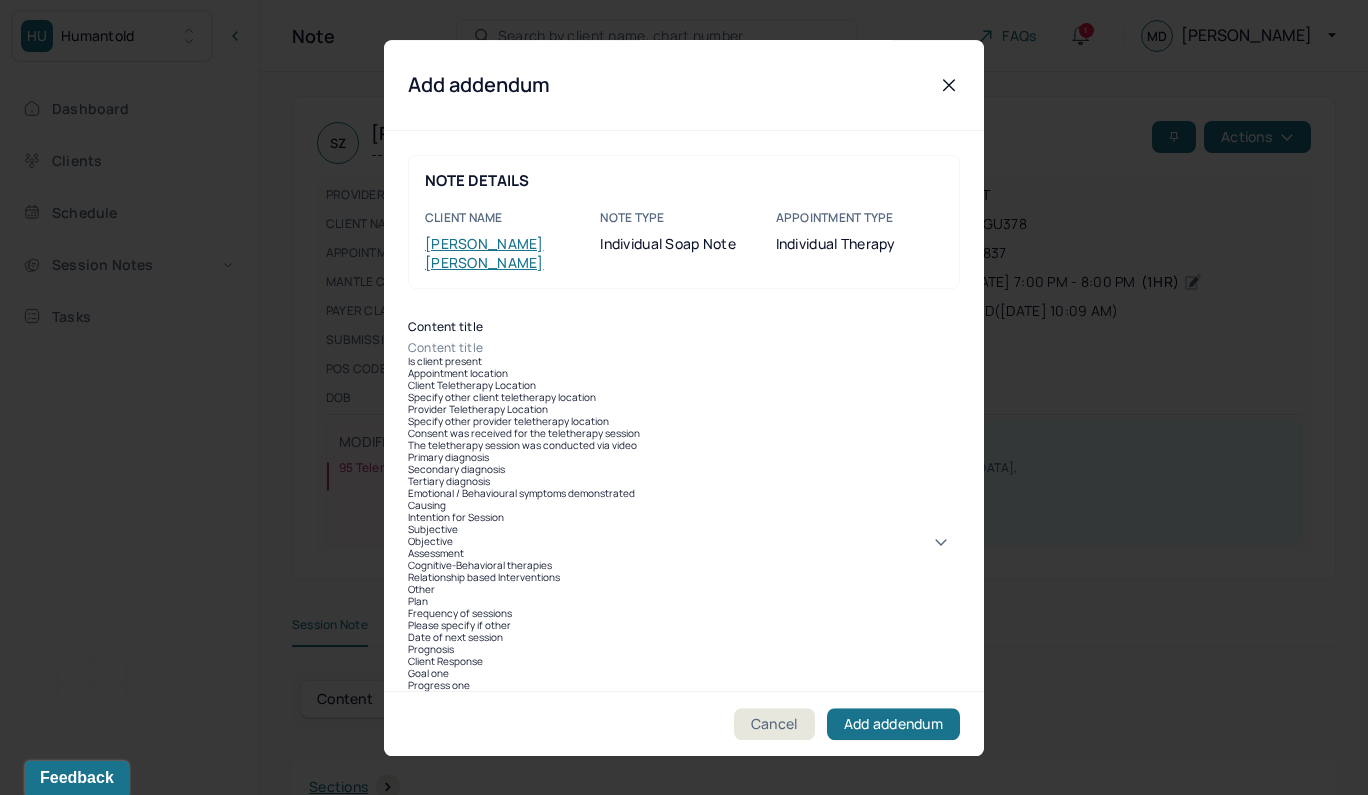 click on "Content title" at bounding box center (684, 348) 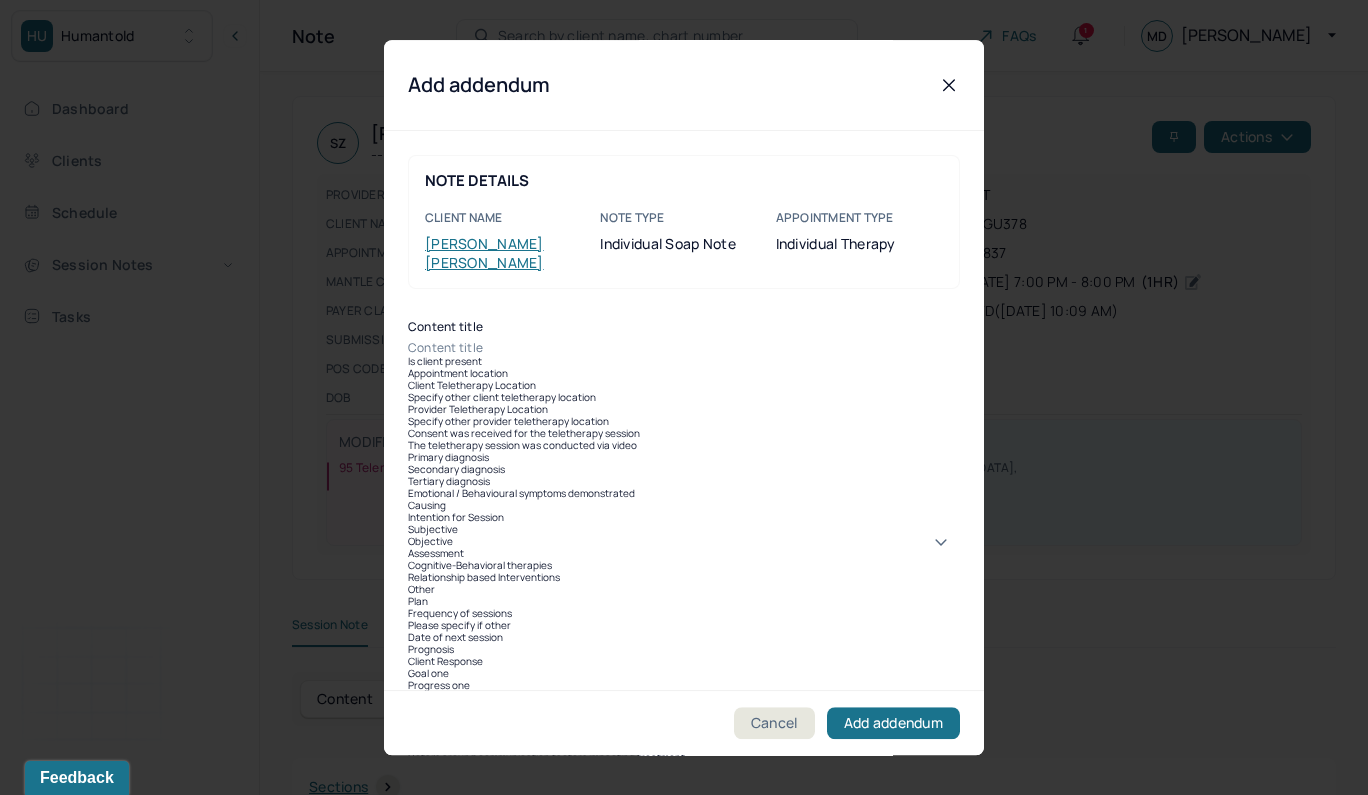 click on "Progress one" at bounding box center (684, 685) 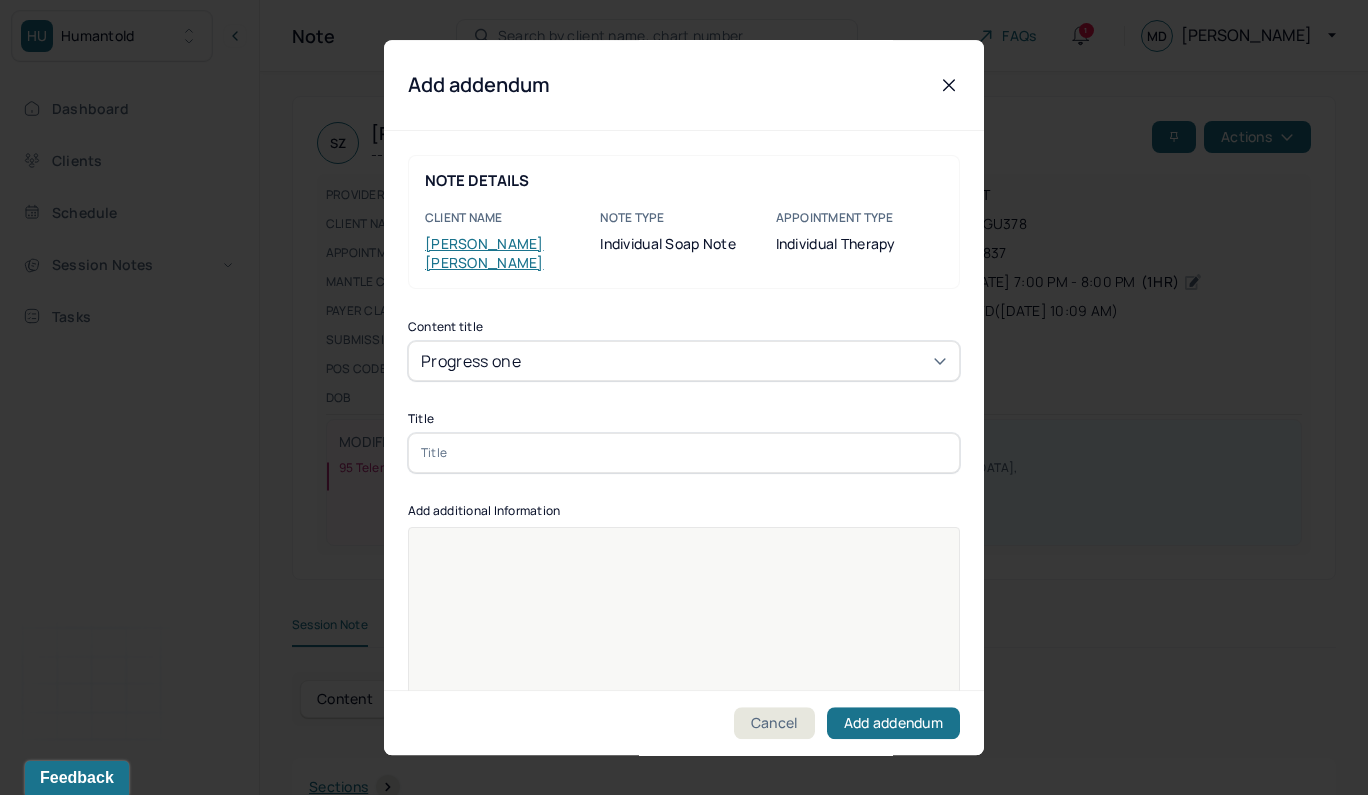 click at bounding box center (684, 453) 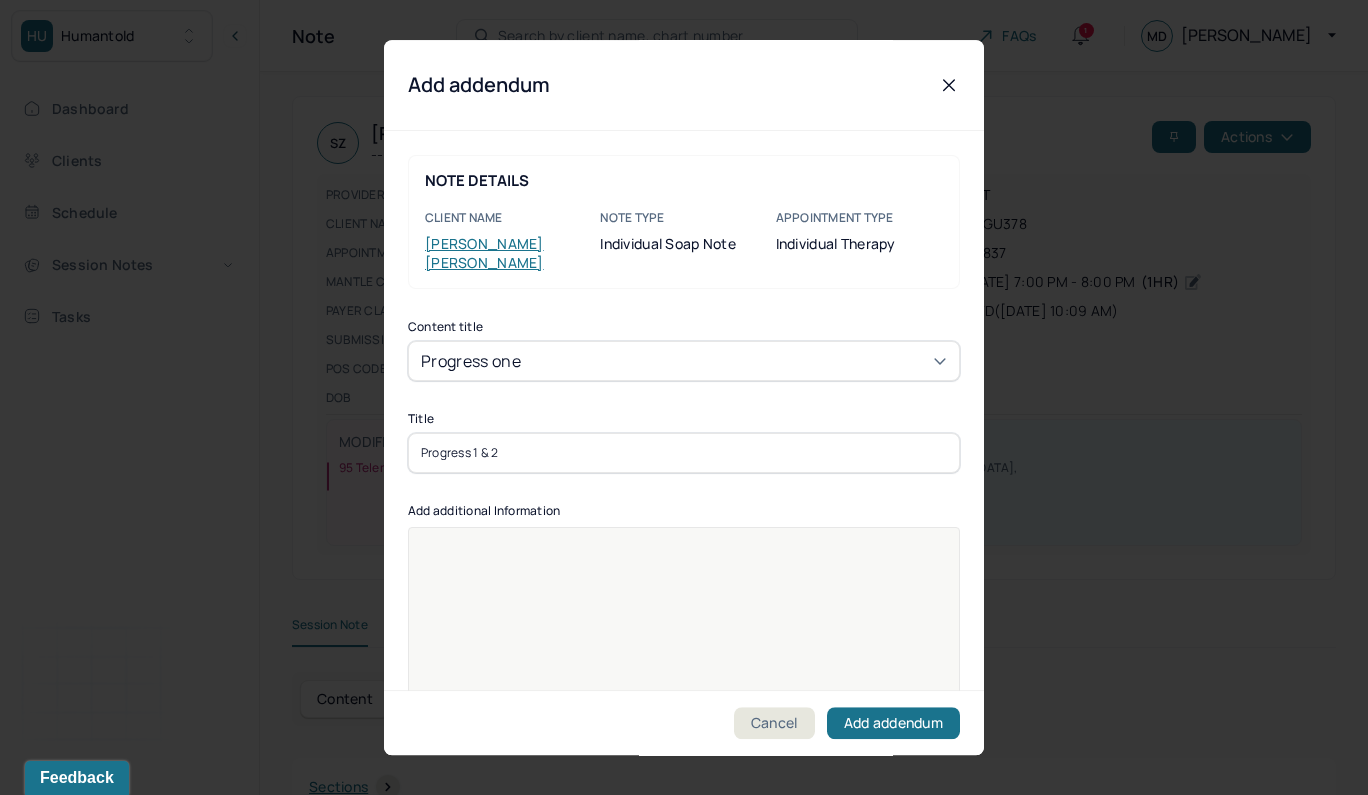 type on "Progress 1 & 2" 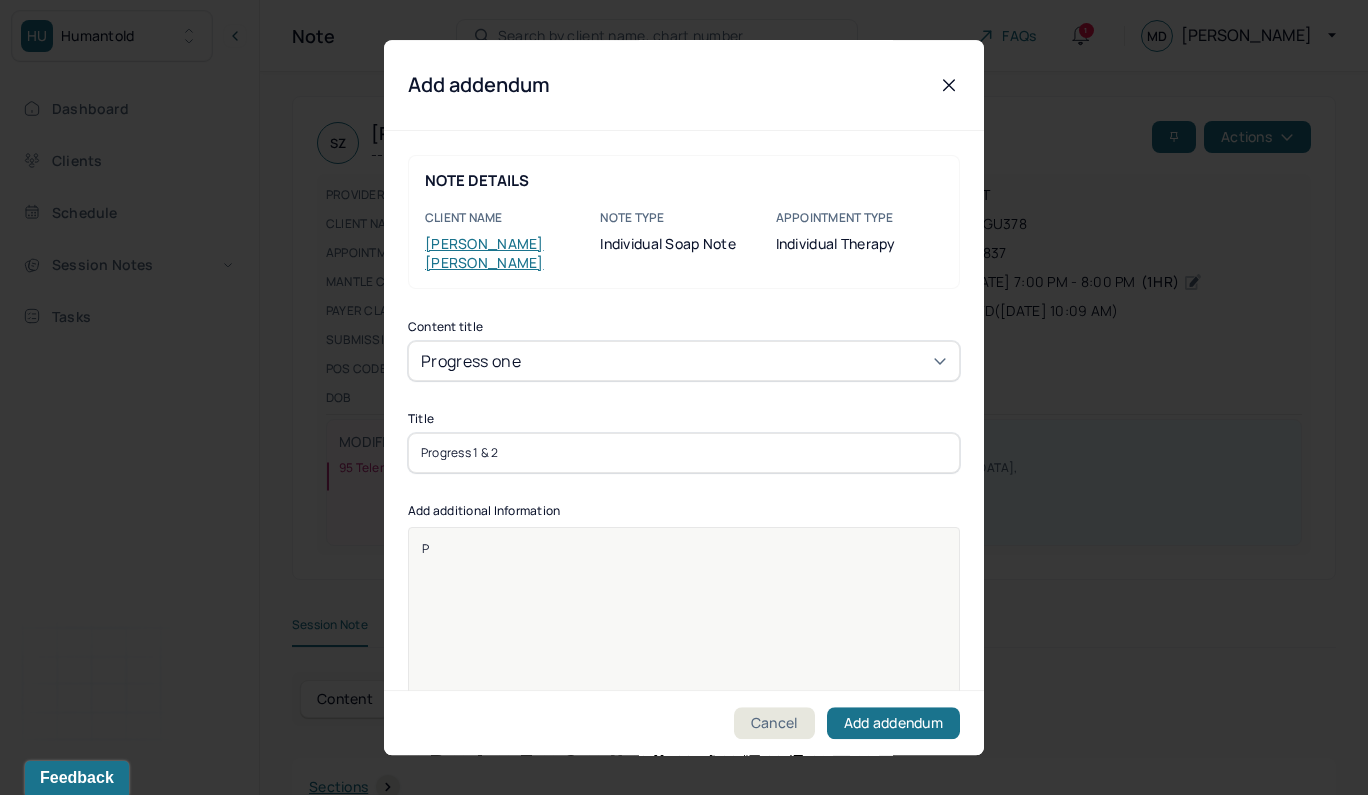 type 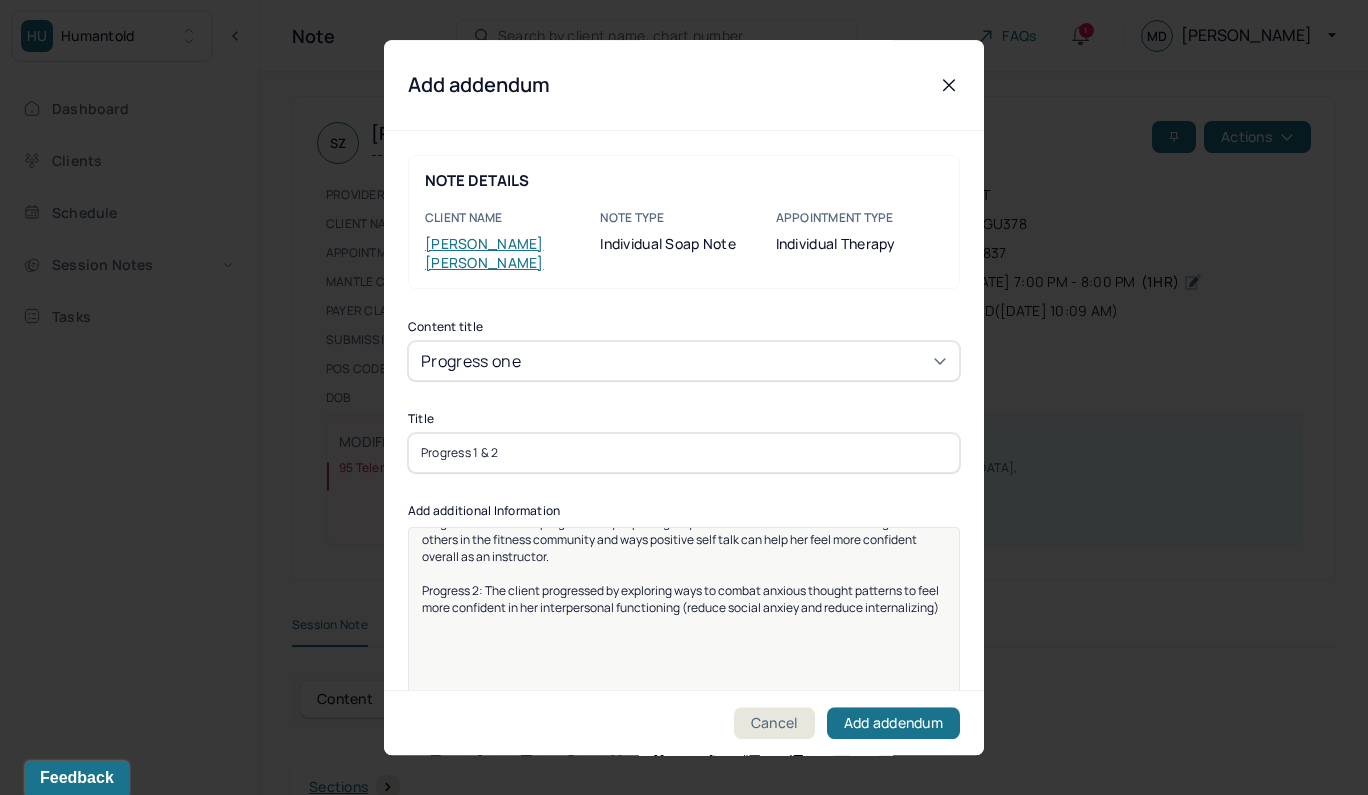 scroll, scrollTop: 25, scrollLeft: 0, axis: vertical 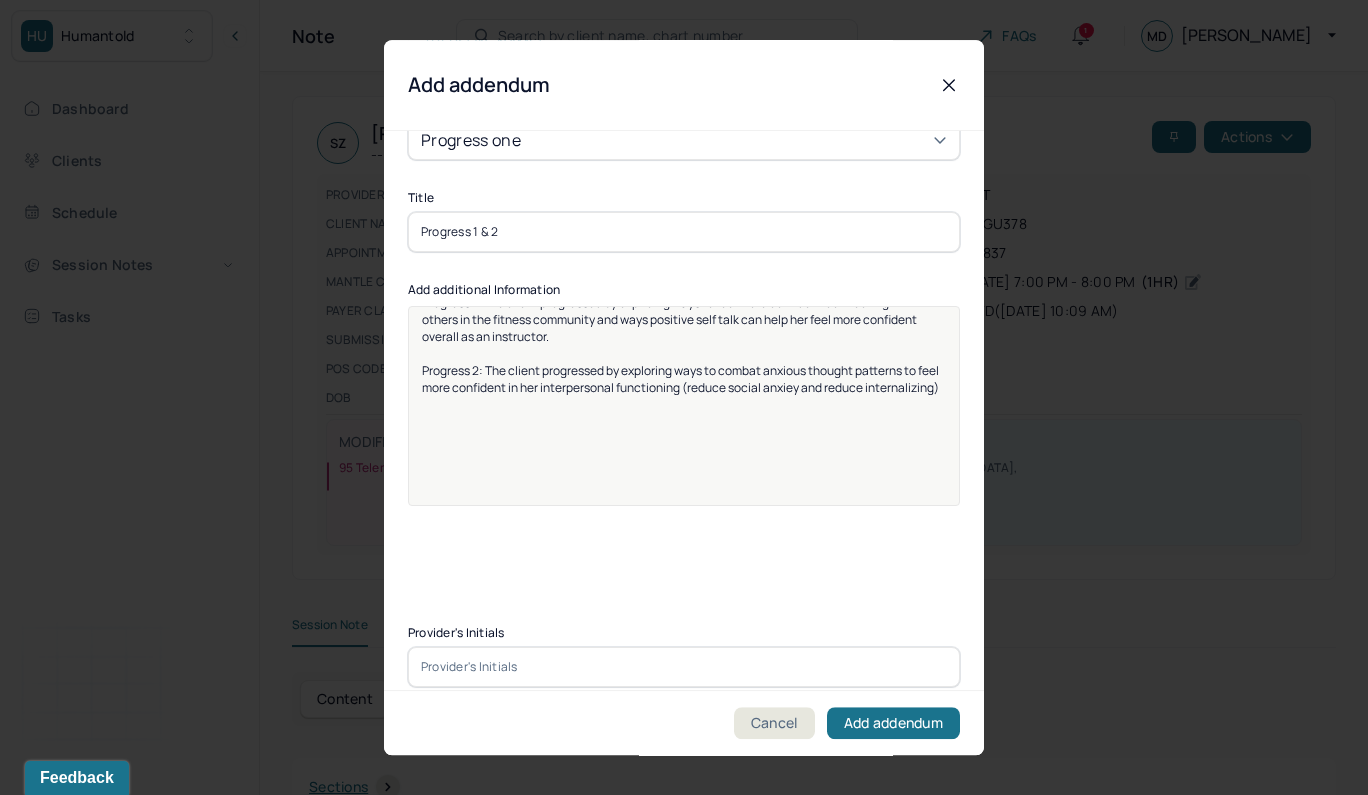 click at bounding box center [684, 667] 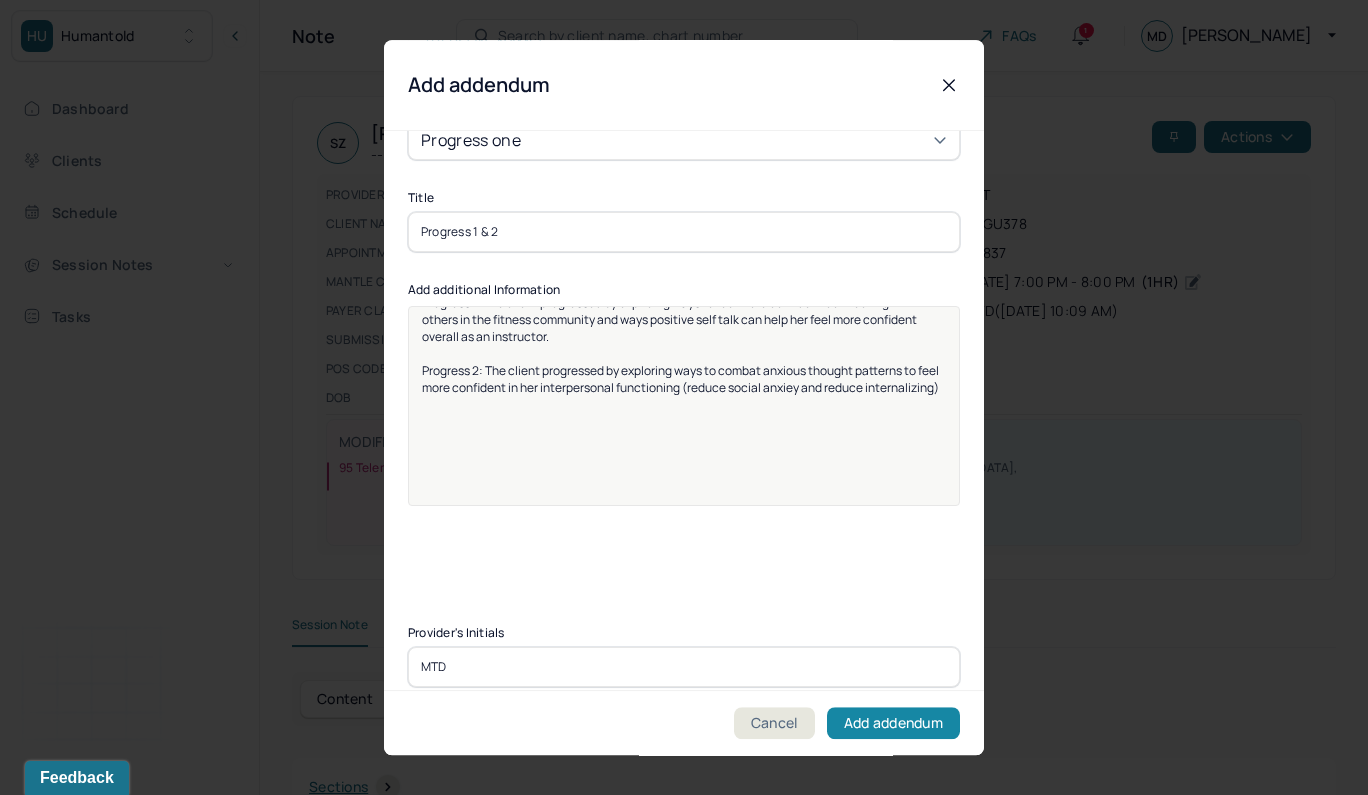 type on "MTD" 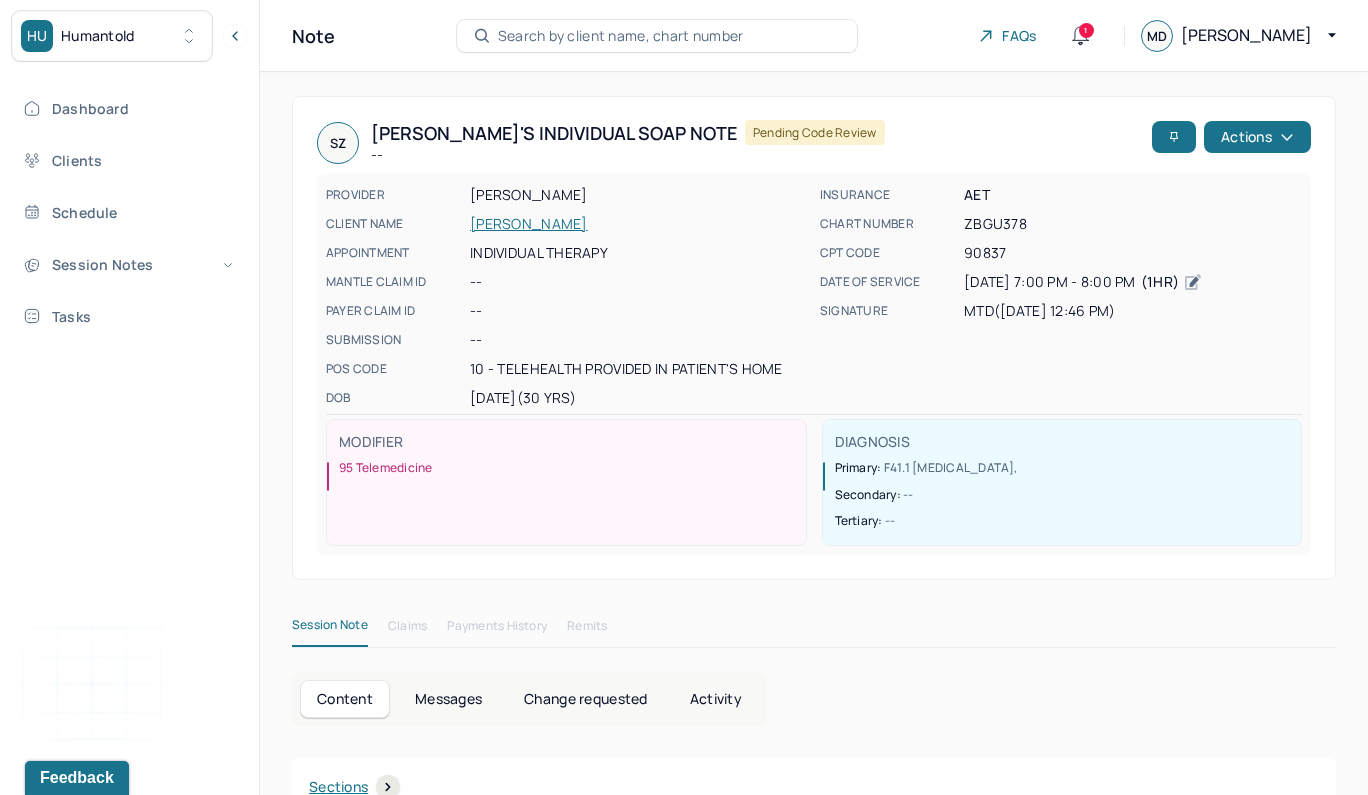 click on "Search by client name, chart number" at bounding box center (621, 36) 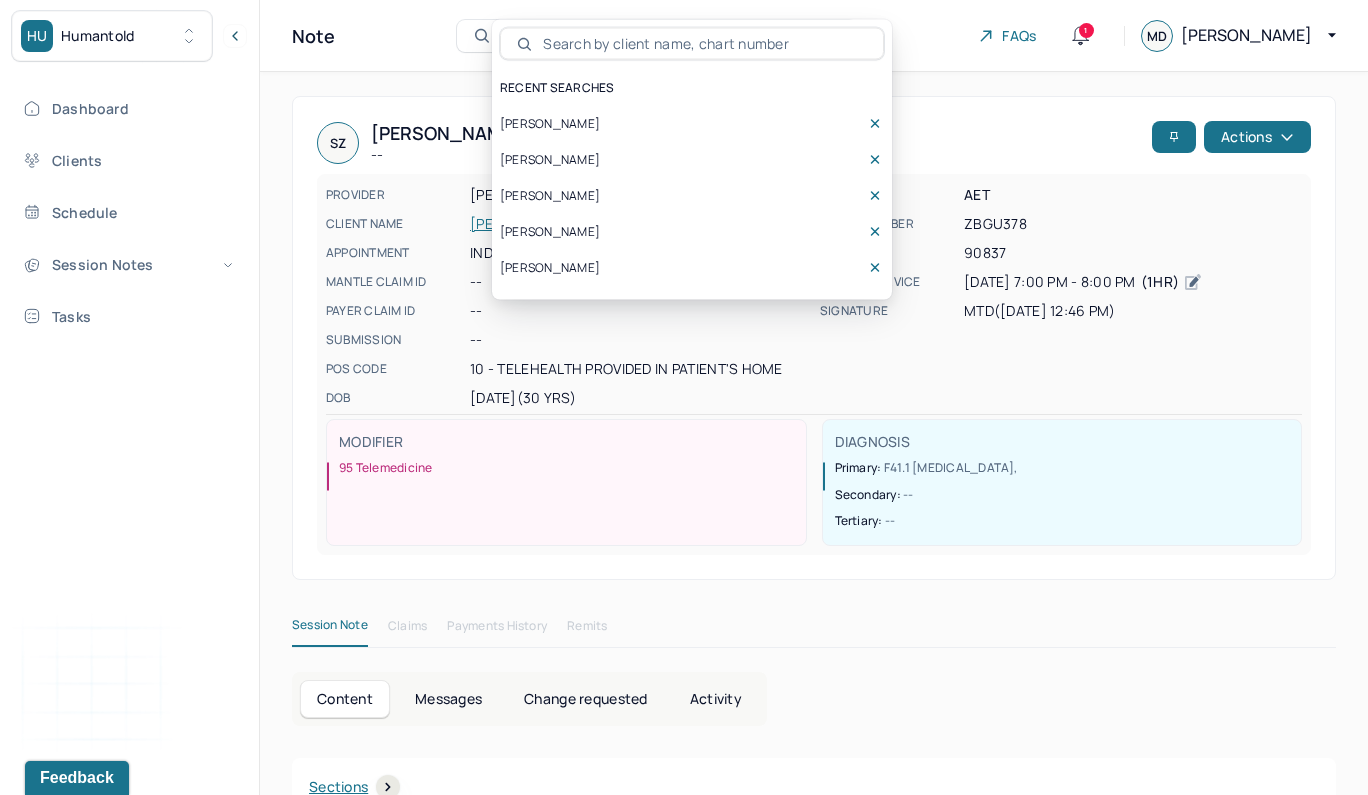 scroll, scrollTop: 0, scrollLeft: 0, axis: both 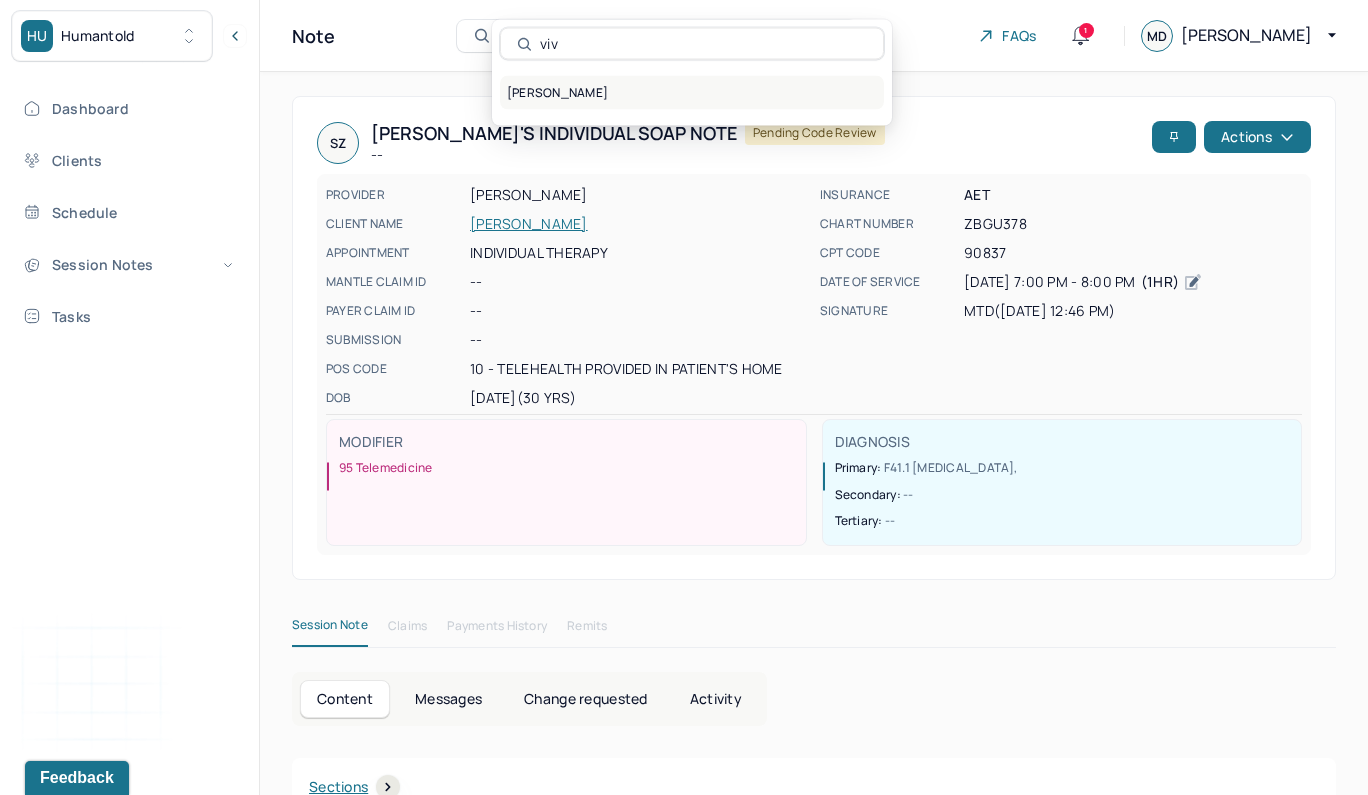 type on "viv" 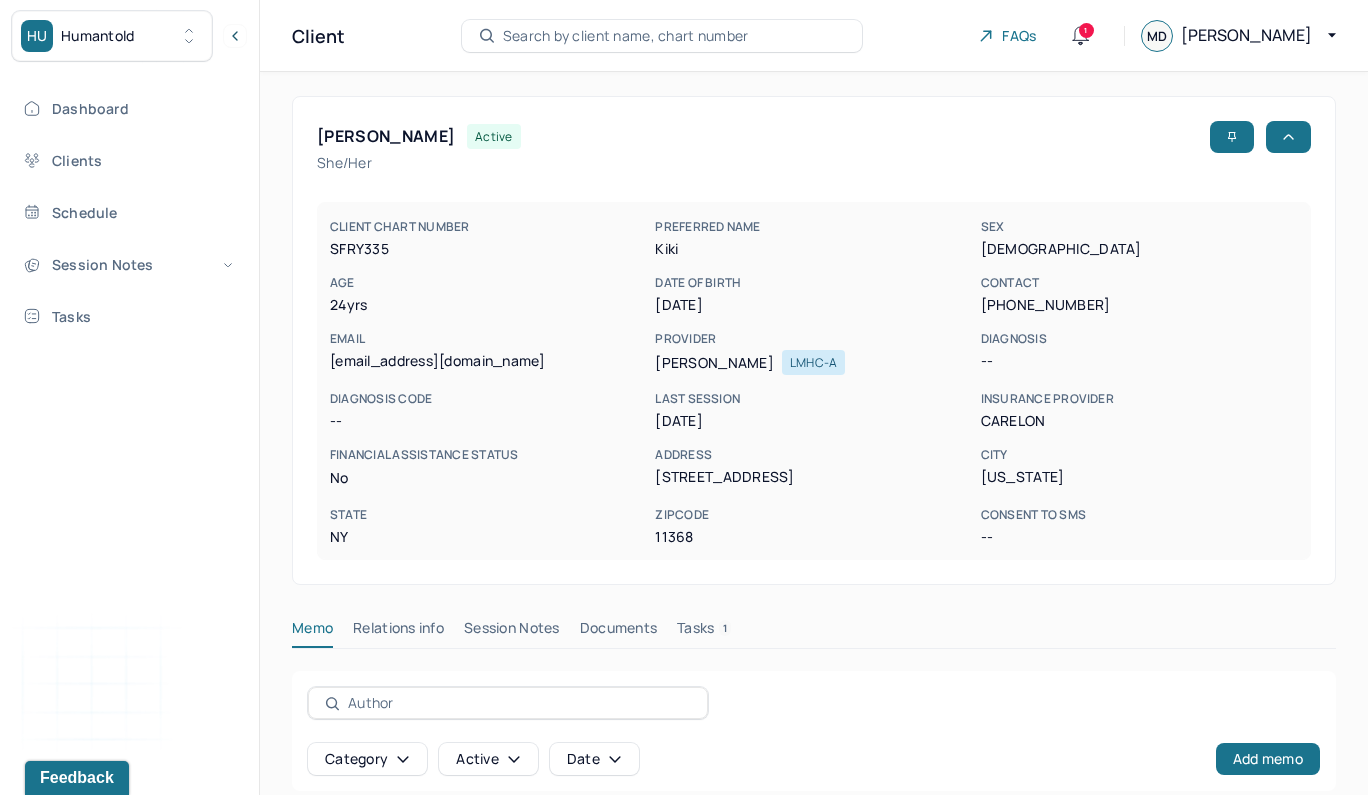click on "Session Notes" at bounding box center (512, 632) 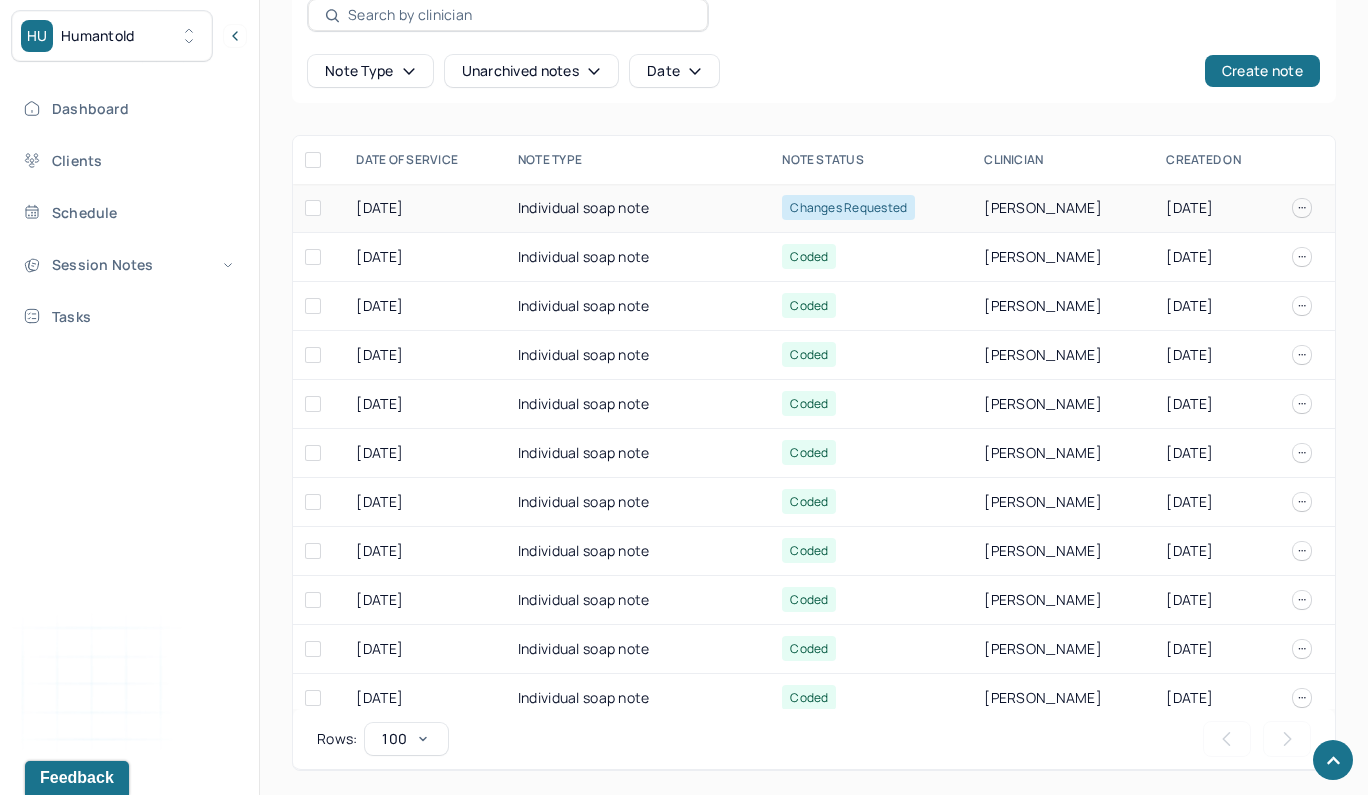 click on "Individual soap note" at bounding box center (638, 208) 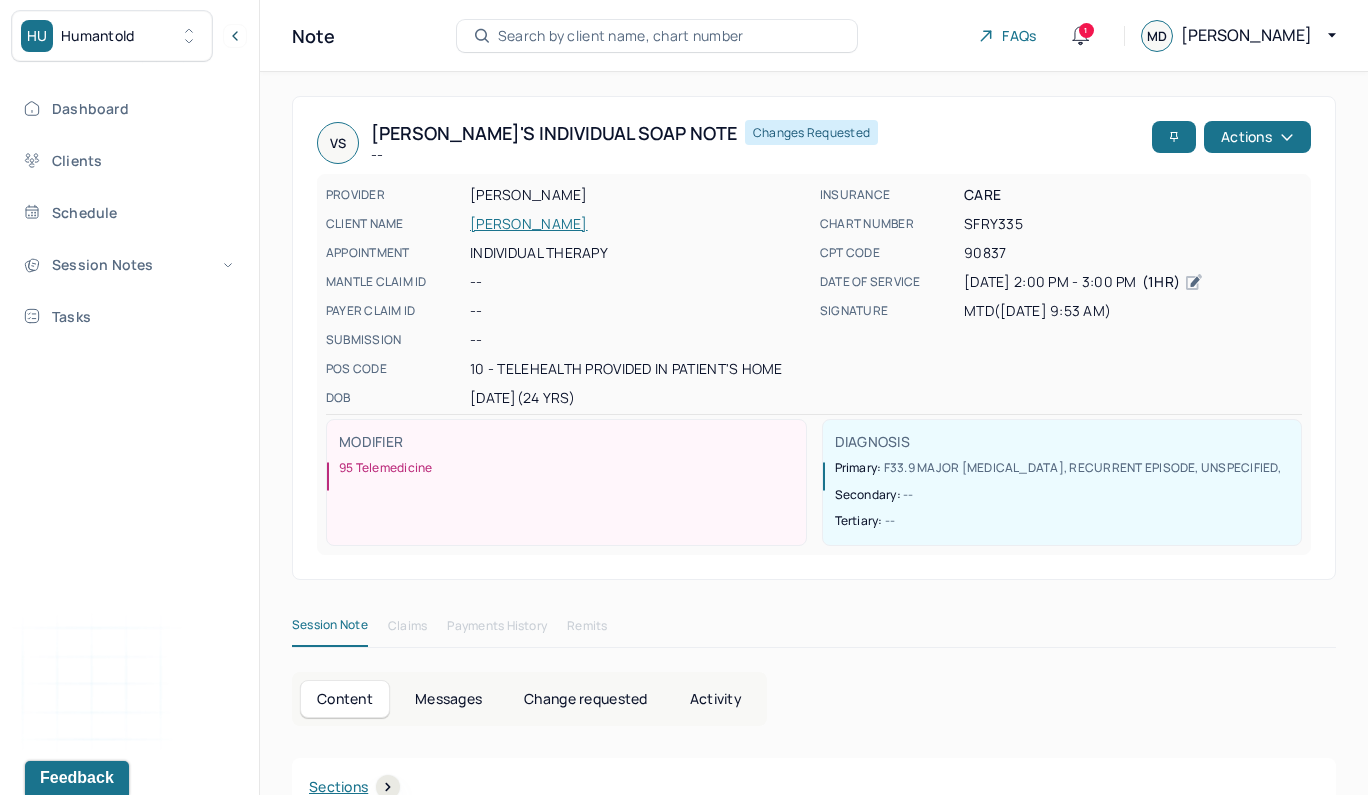 scroll, scrollTop: 0, scrollLeft: 0, axis: both 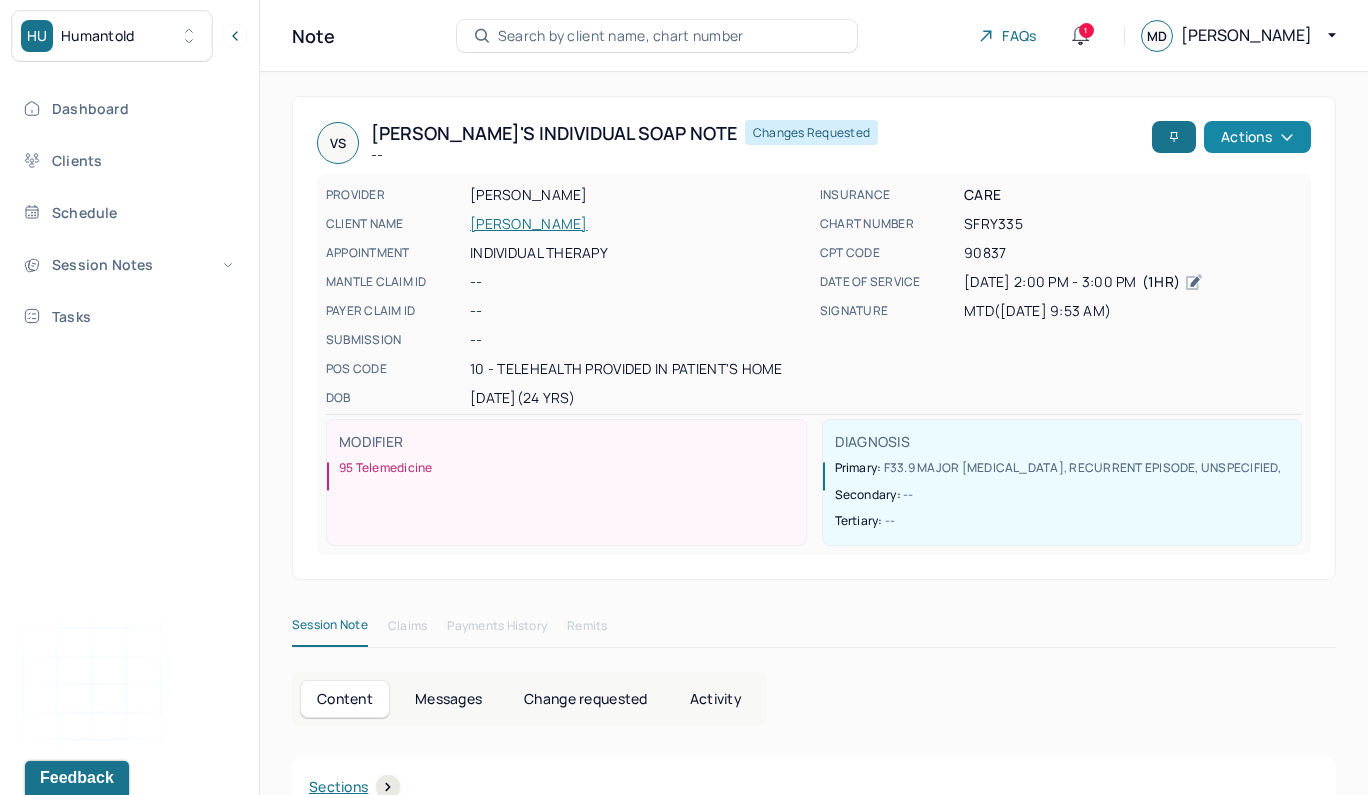 click on "Actions" at bounding box center [1257, 137] 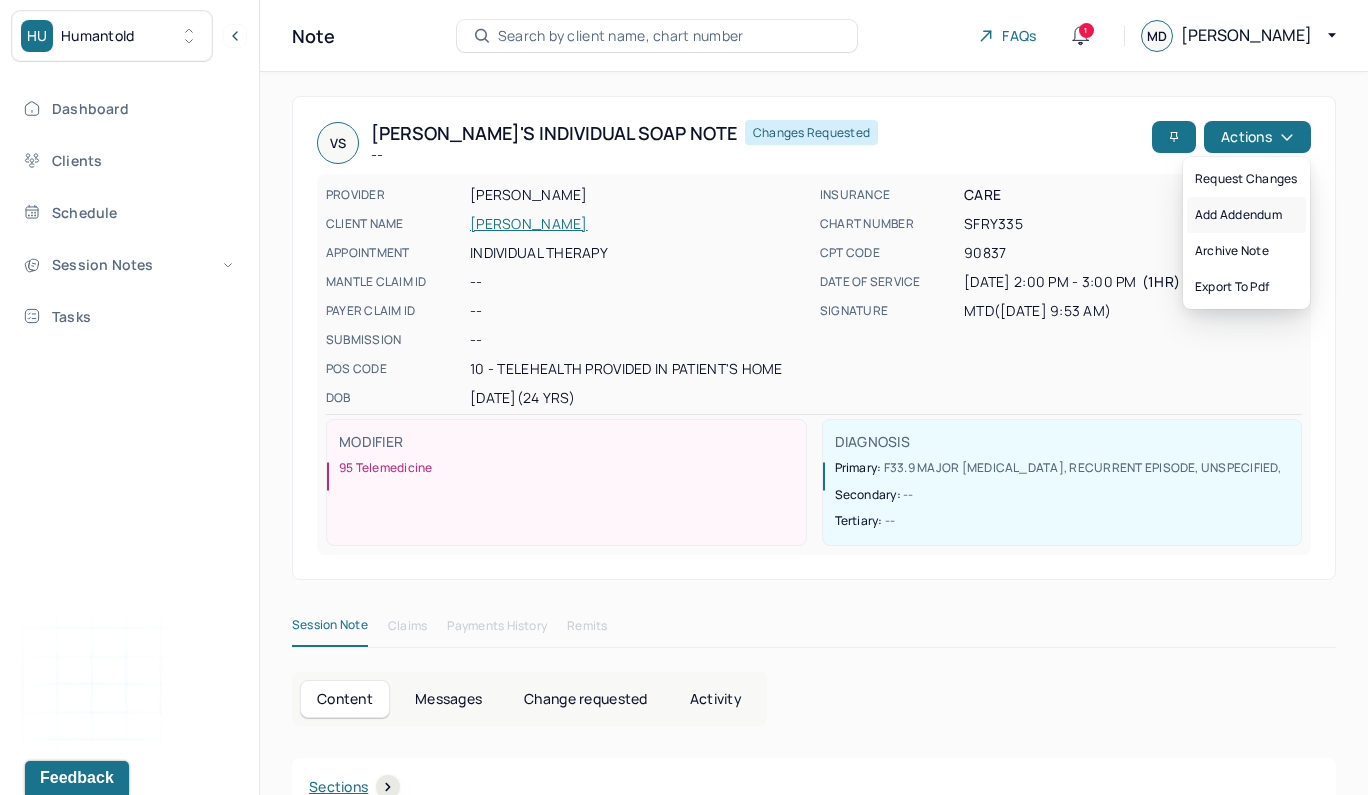 click on "Add addendum" at bounding box center [1246, 215] 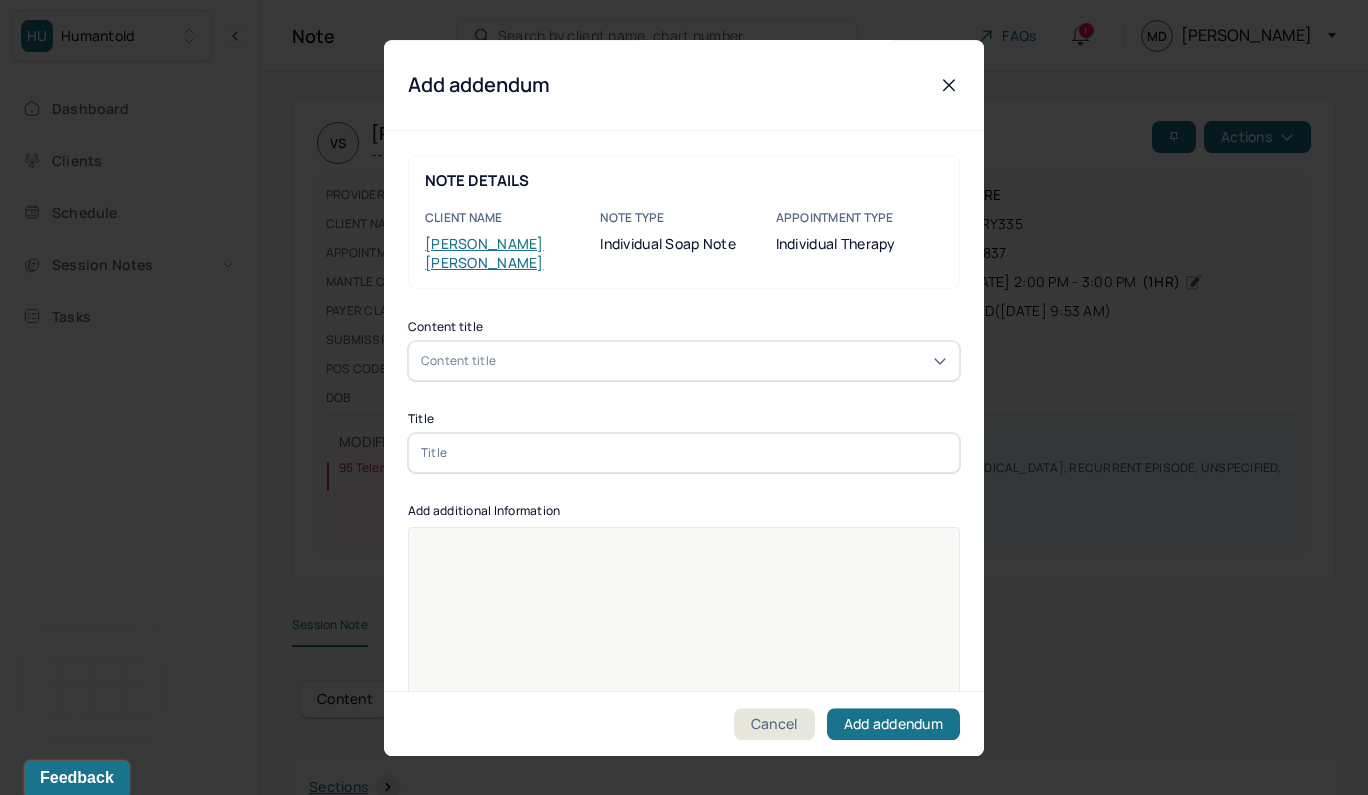 click on "Content title" at bounding box center (684, 361) 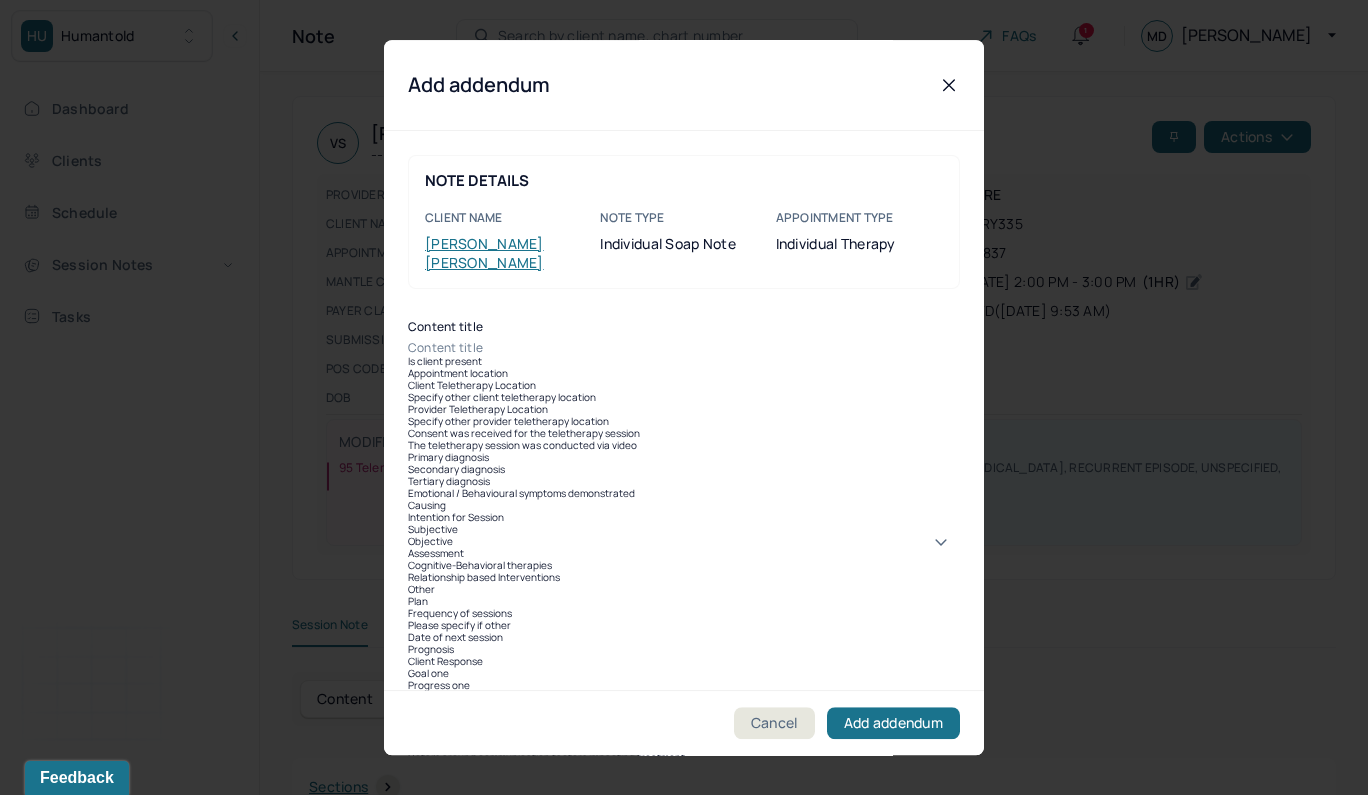 scroll, scrollTop: 984, scrollLeft: 0, axis: vertical 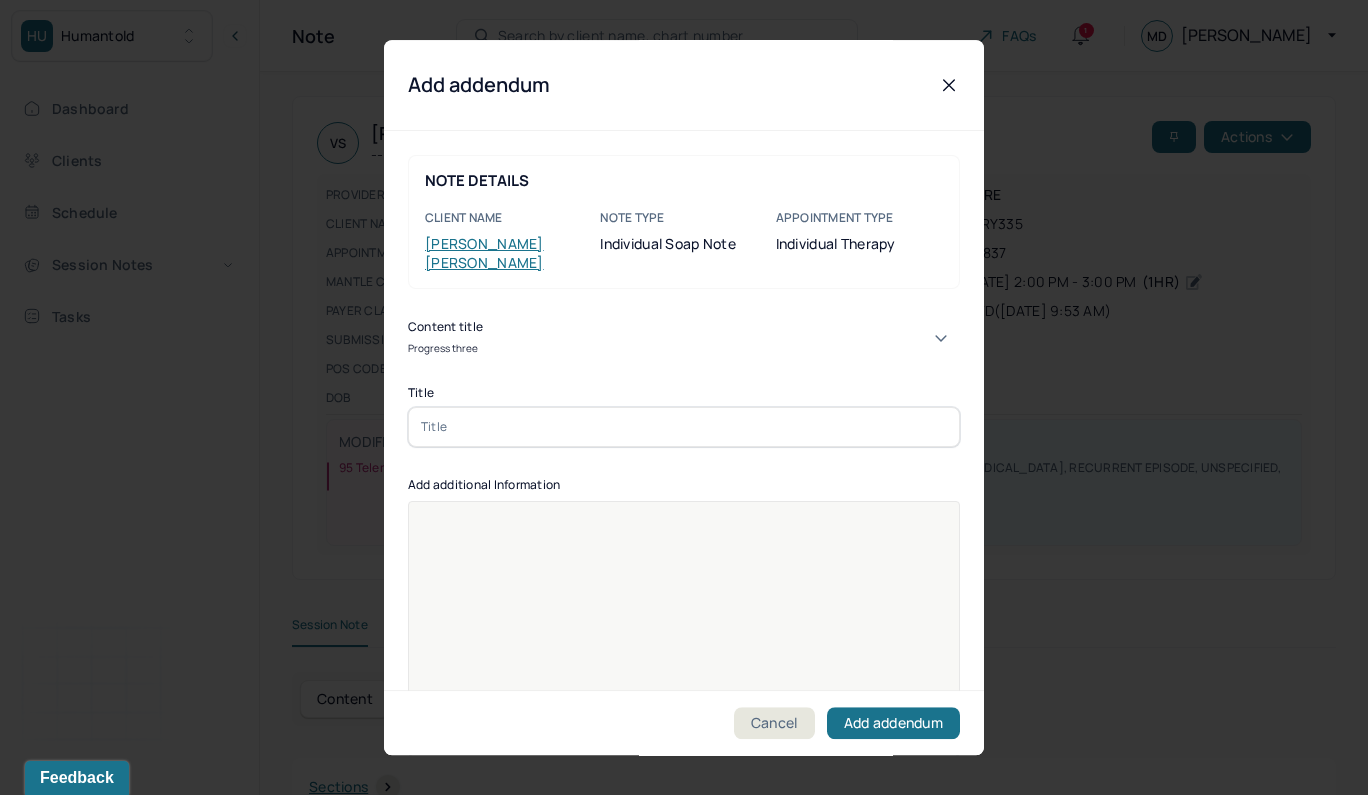 click at bounding box center [684, 427] 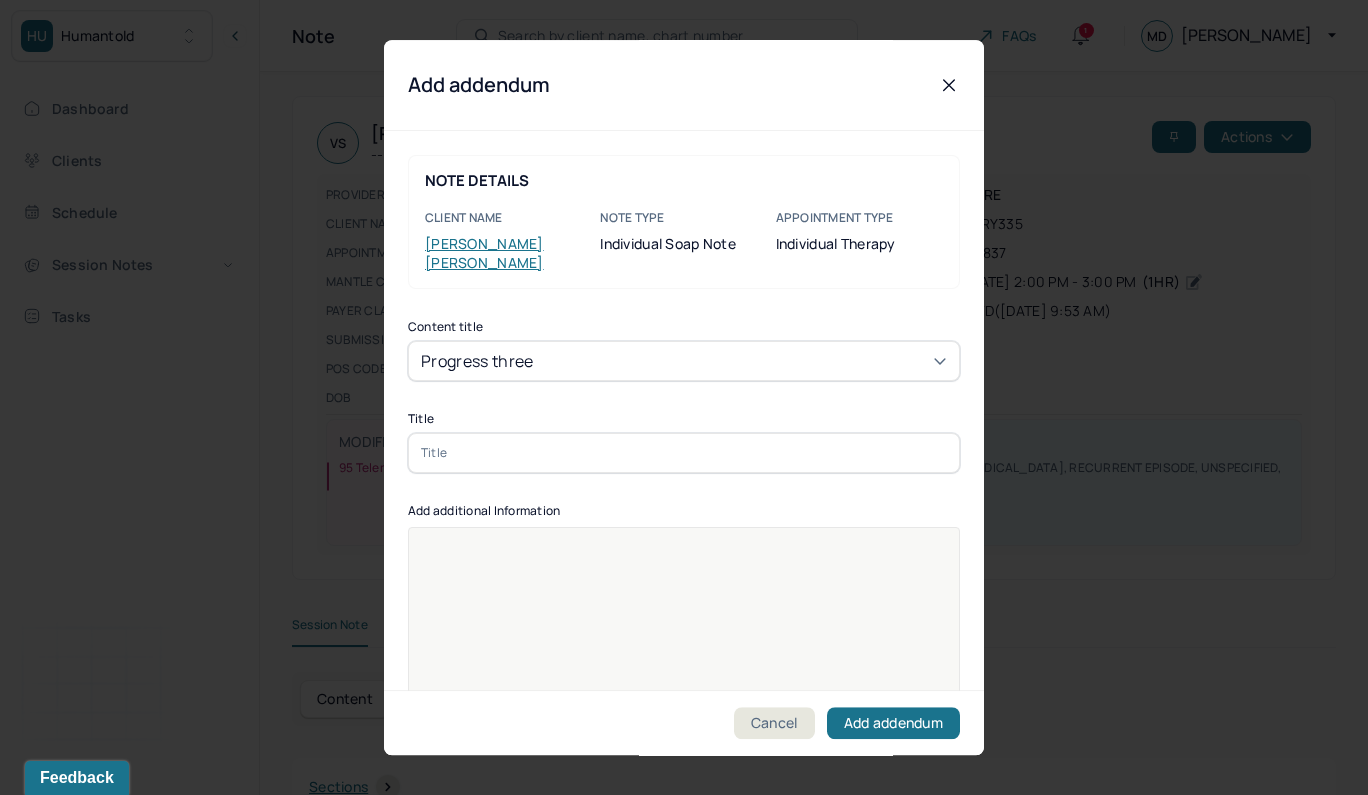 click at bounding box center [684, 453] 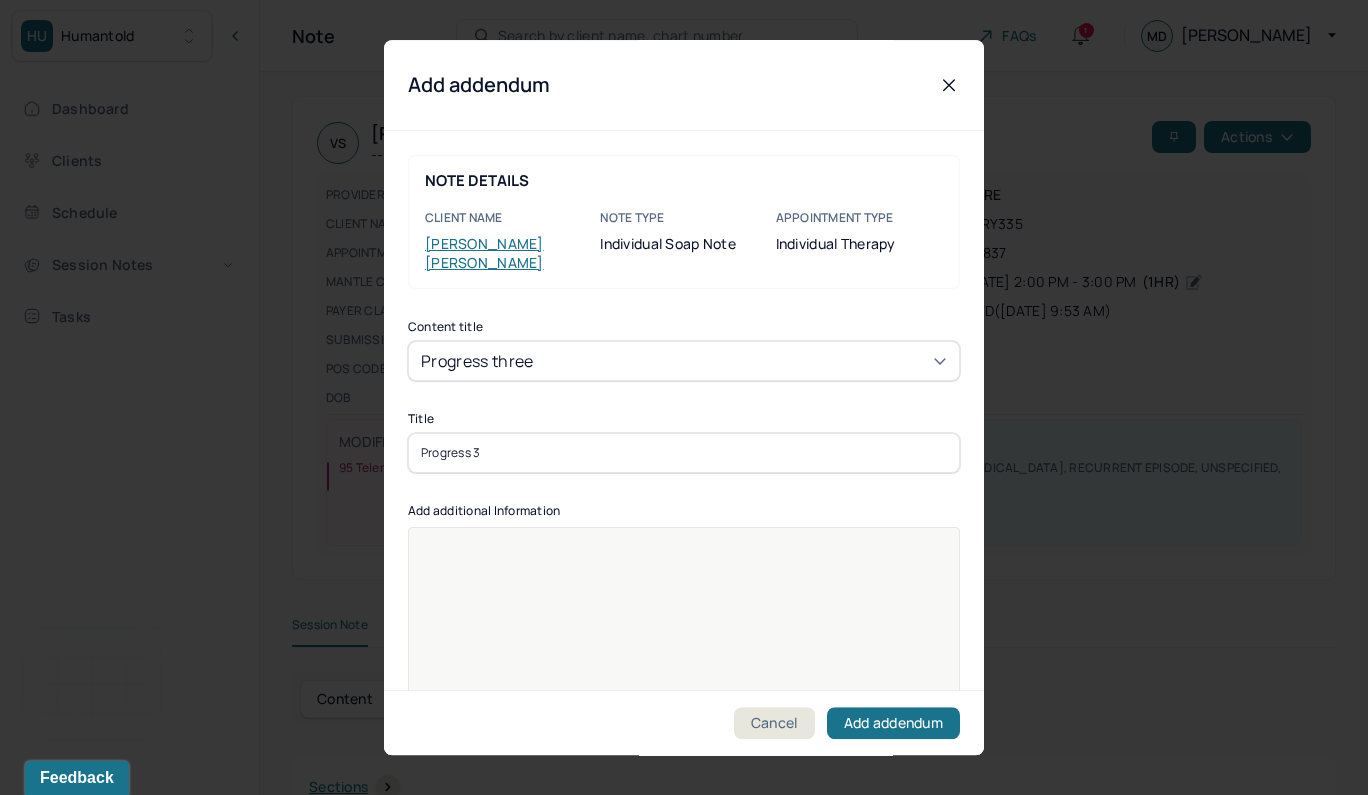 type on "Progress 3" 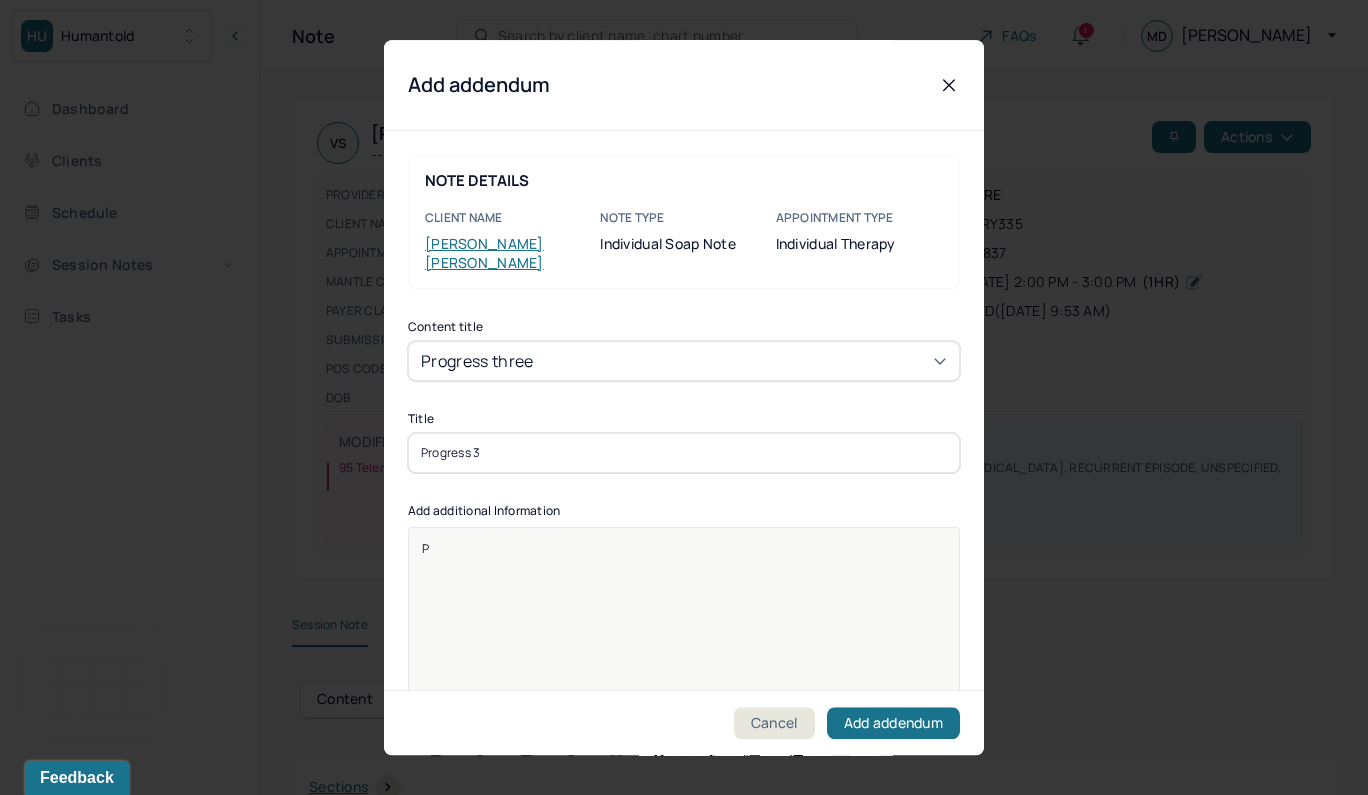 type 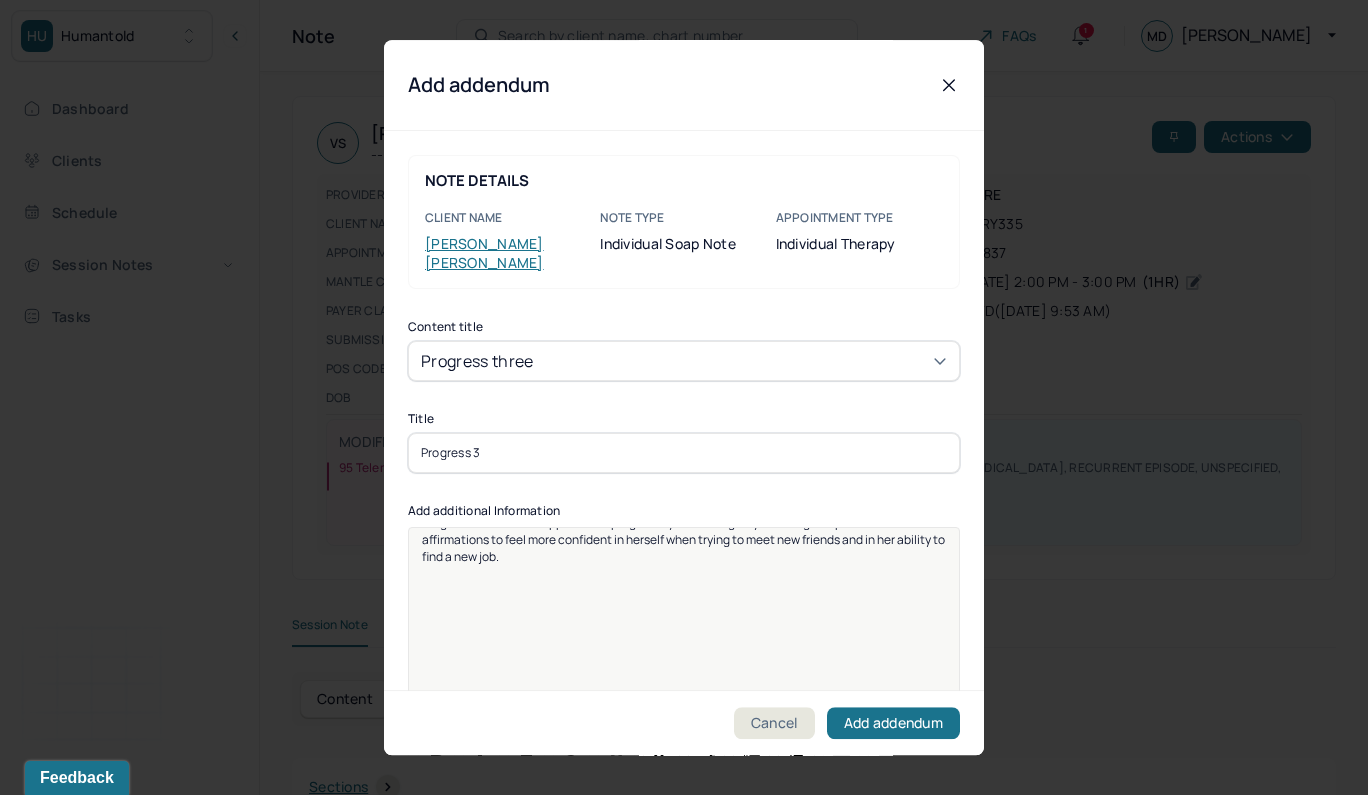 scroll, scrollTop: 25, scrollLeft: 0, axis: vertical 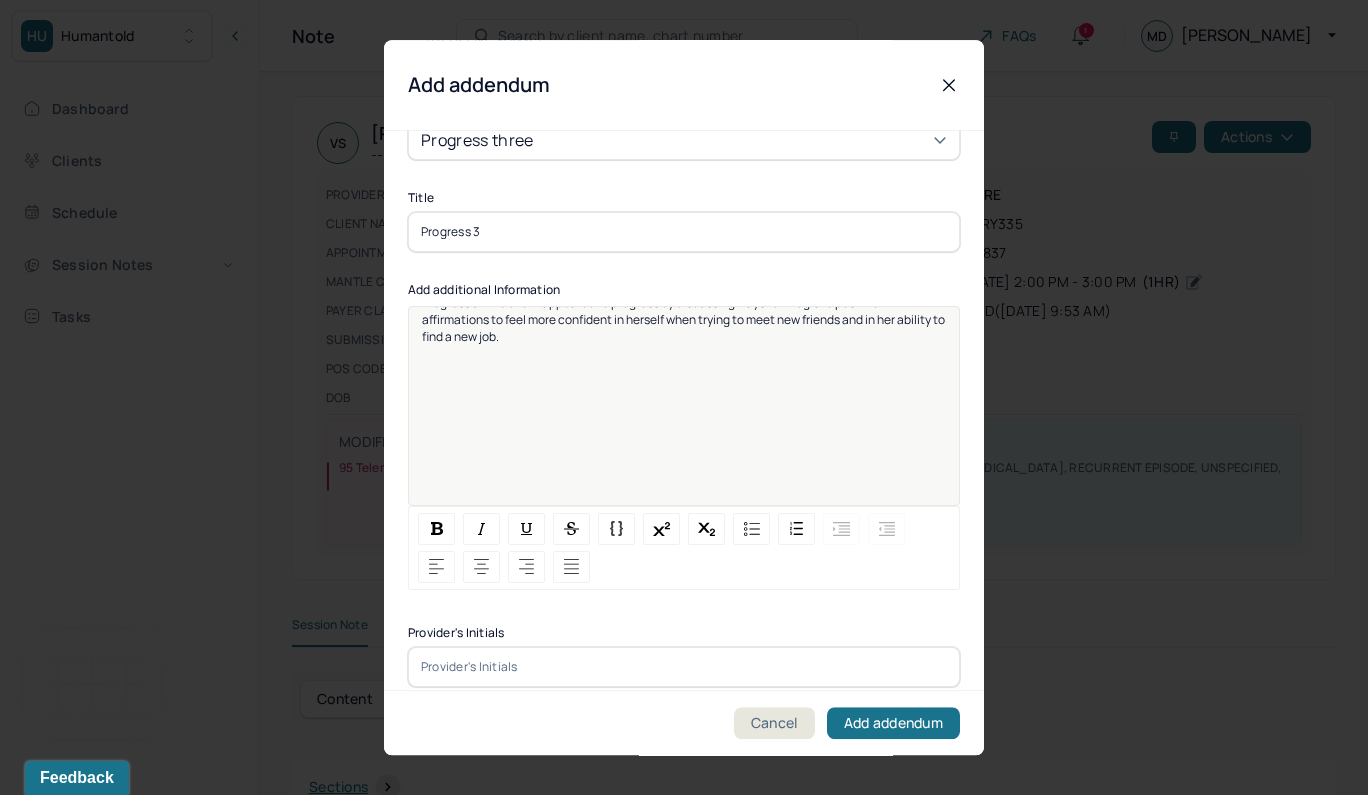 click at bounding box center [684, 667] 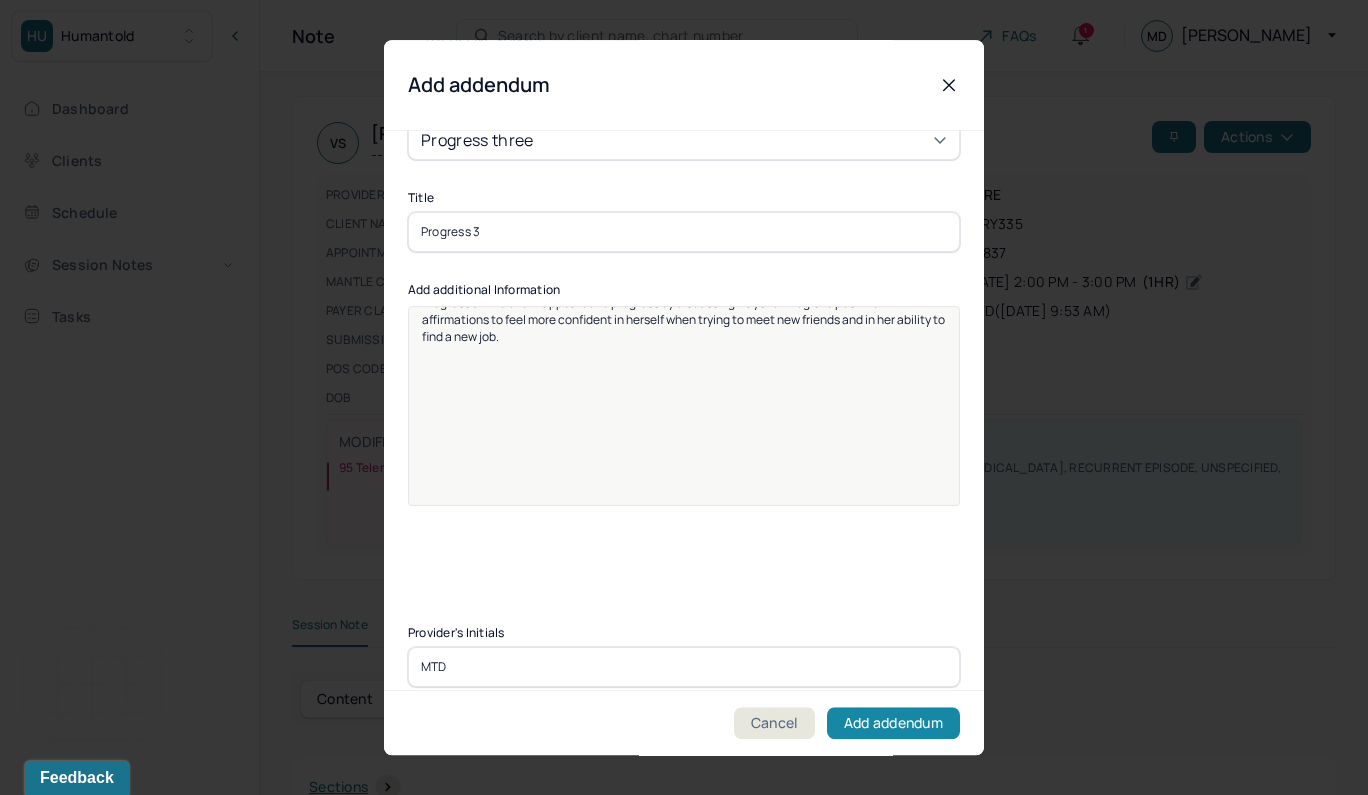 type on "MTD" 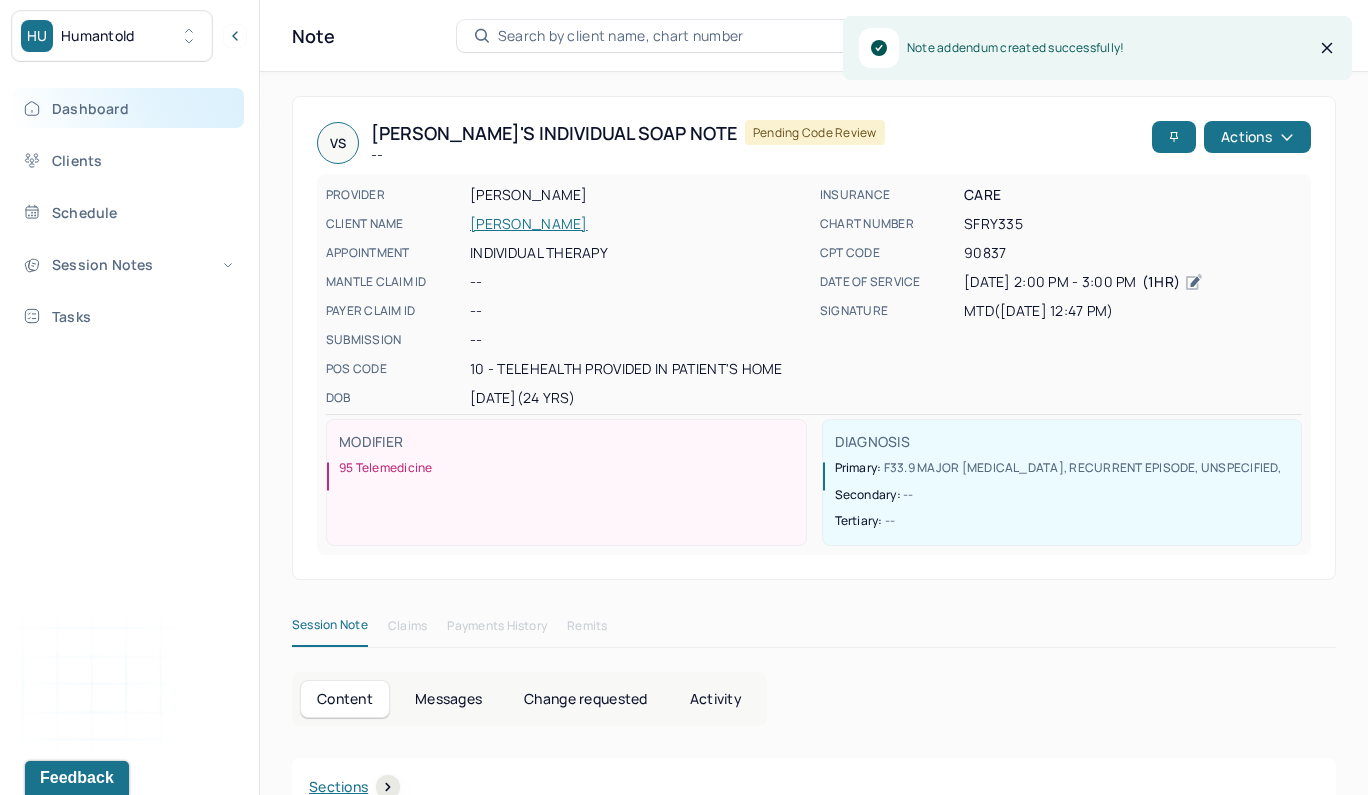 click on "Dashboard" at bounding box center (128, 108) 